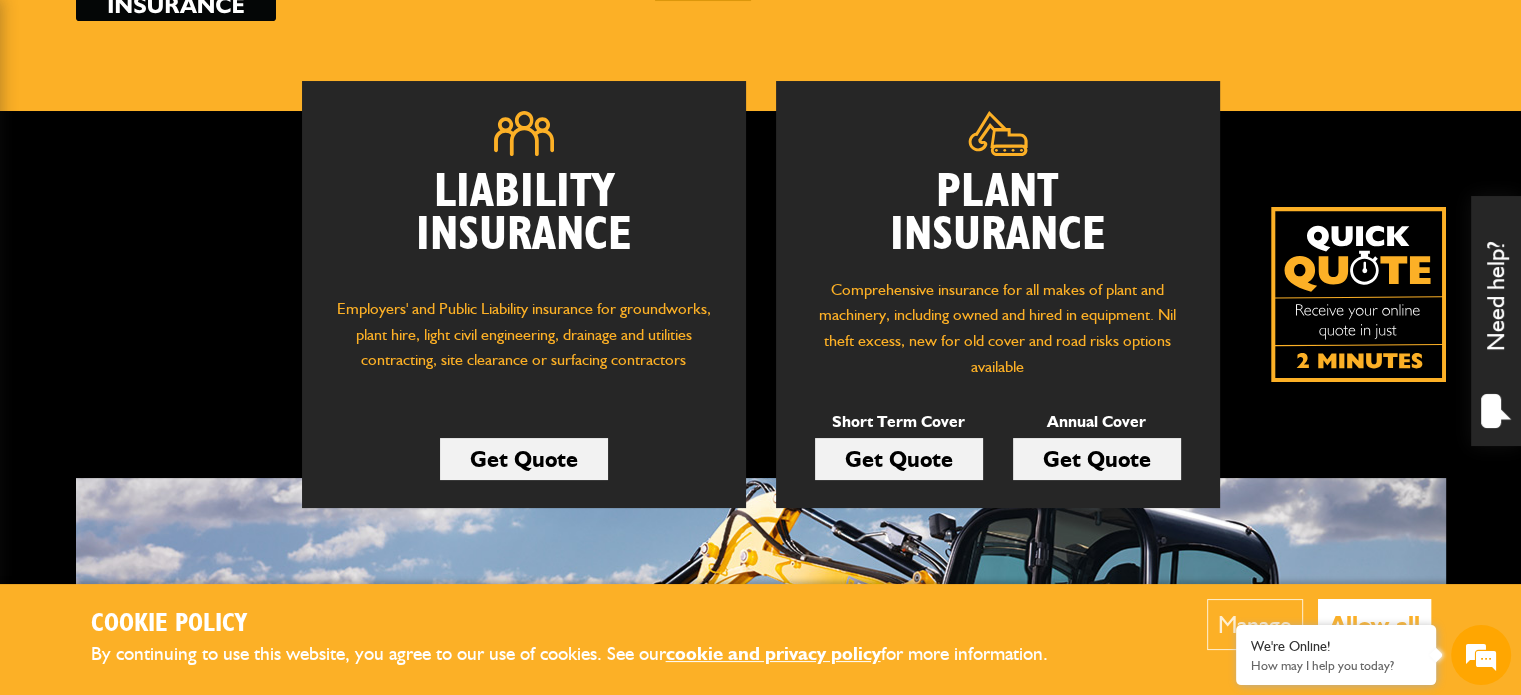 scroll, scrollTop: 225, scrollLeft: 0, axis: vertical 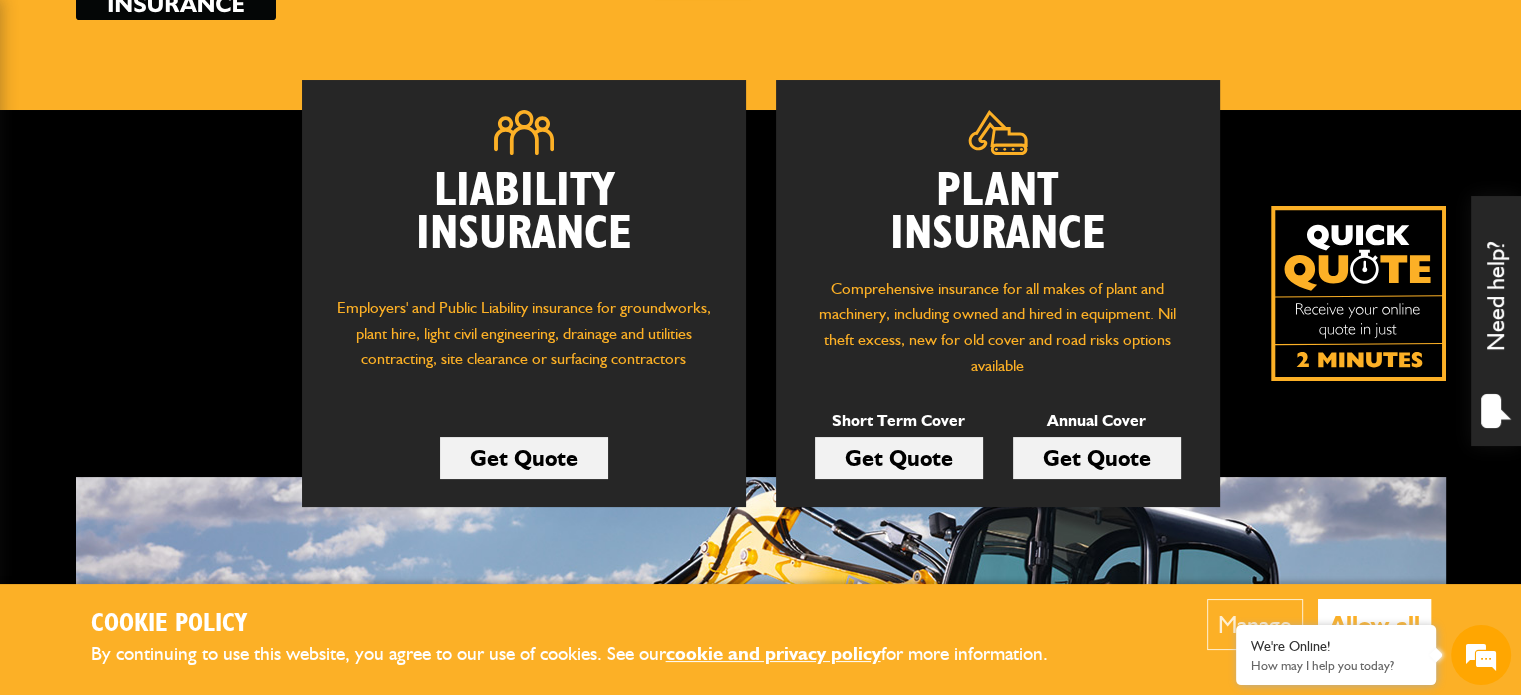 click on "Get Quote" at bounding box center [899, 458] 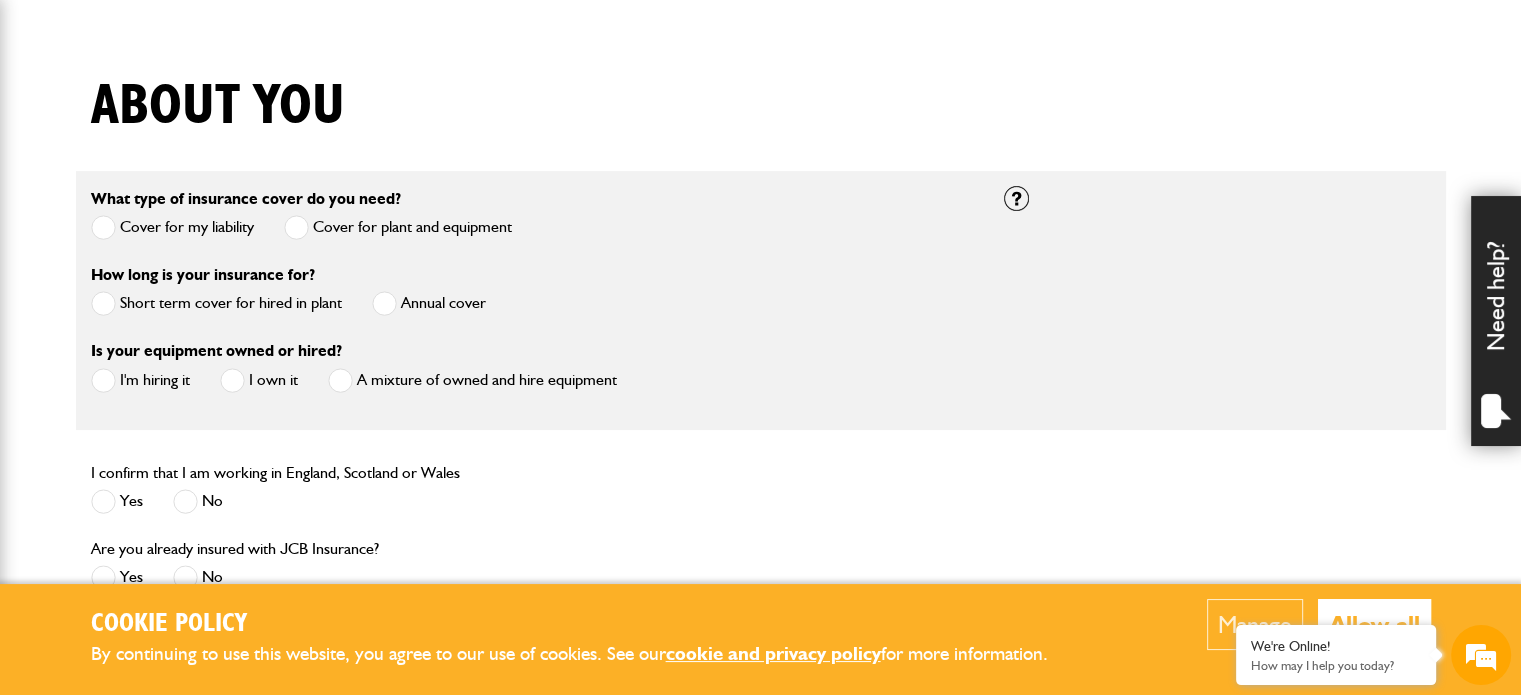 scroll, scrollTop: 495, scrollLeft: 0, axis: vertical 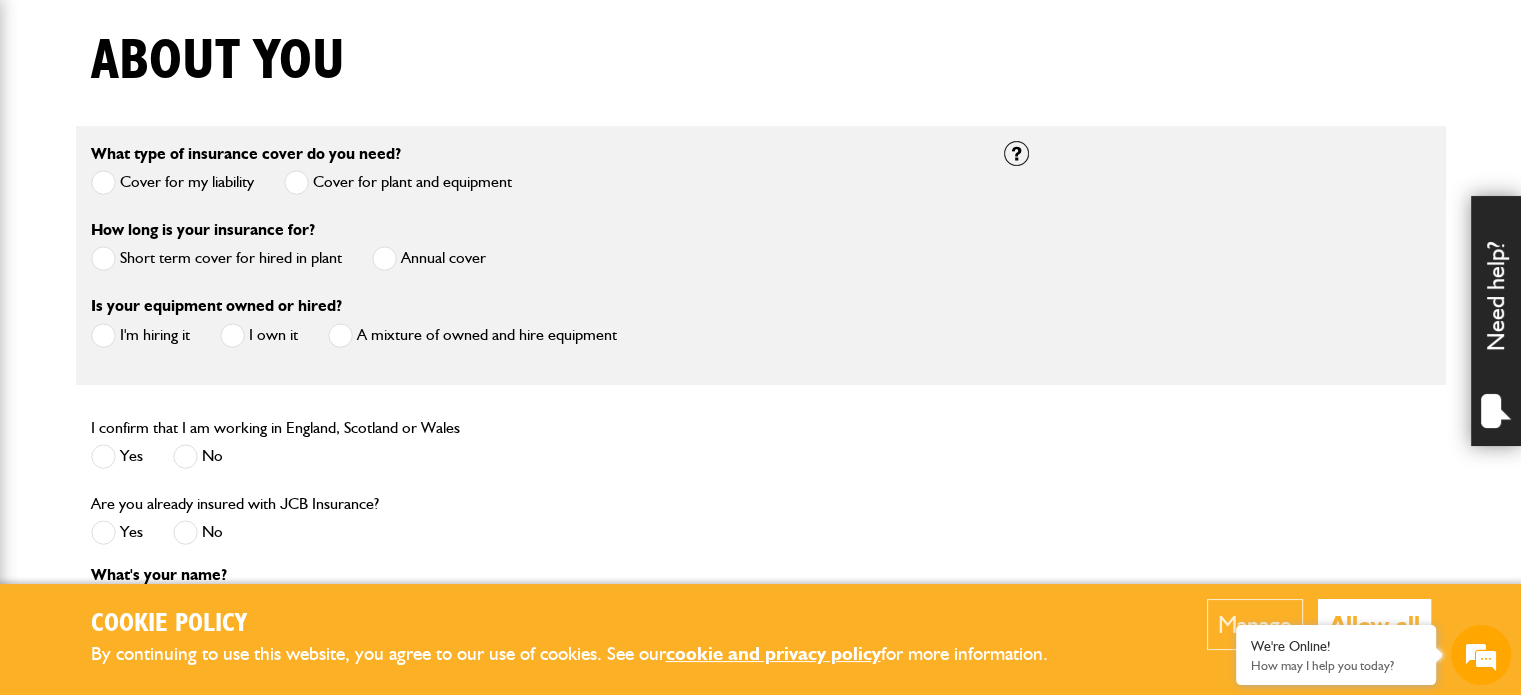 click at bounding box center (103, 258) 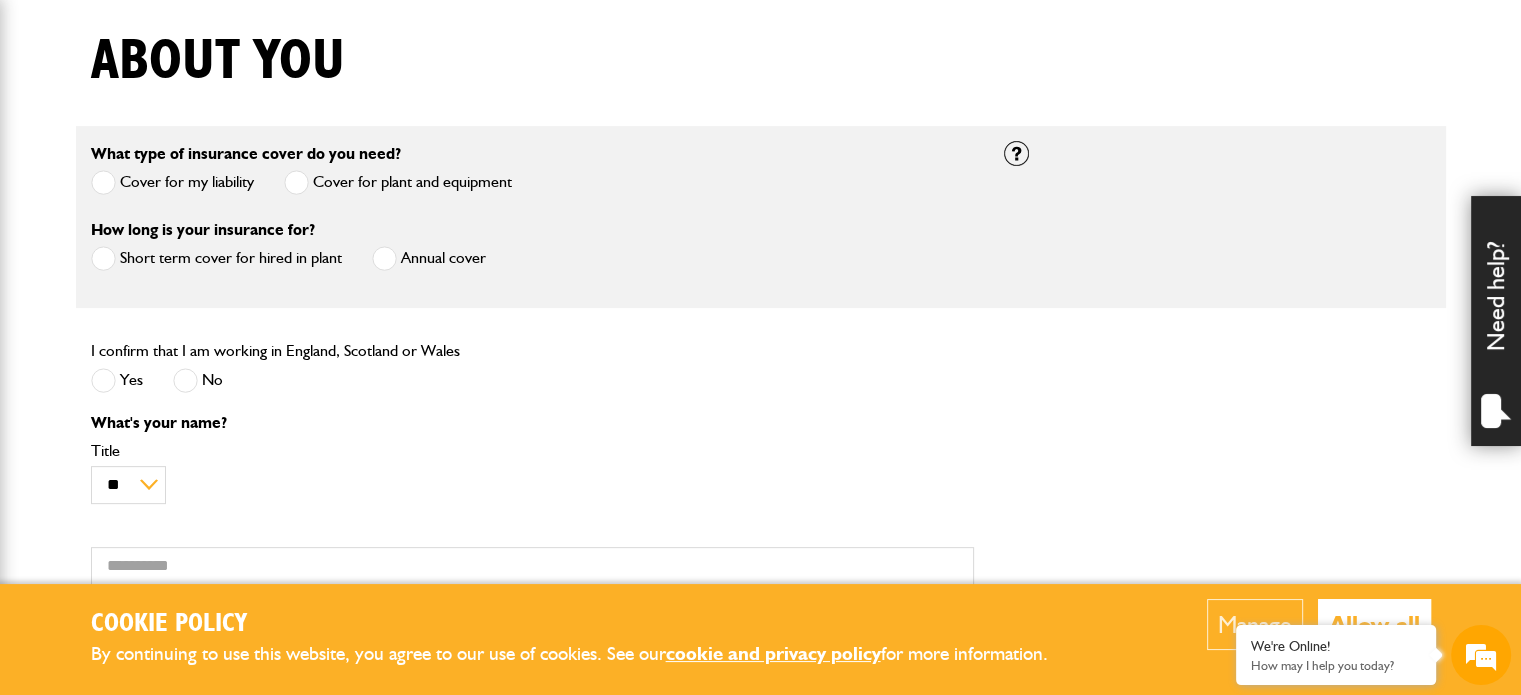 scroll, scrollTop: 0, scrollLeft: 0, axis: both 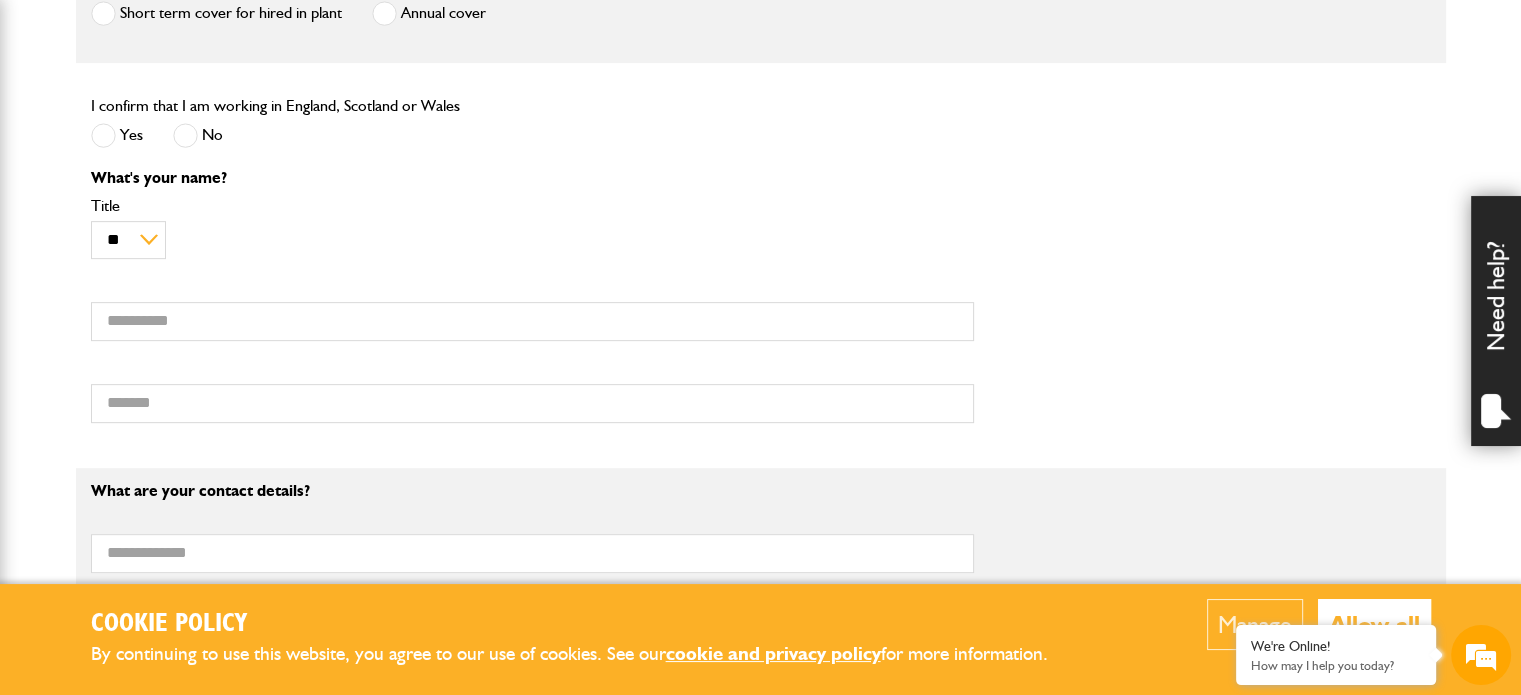 drag, startPoint x: 163, startPoint y: 302, endPoint x: 143, endPoint y: 319, distance: 26.24881 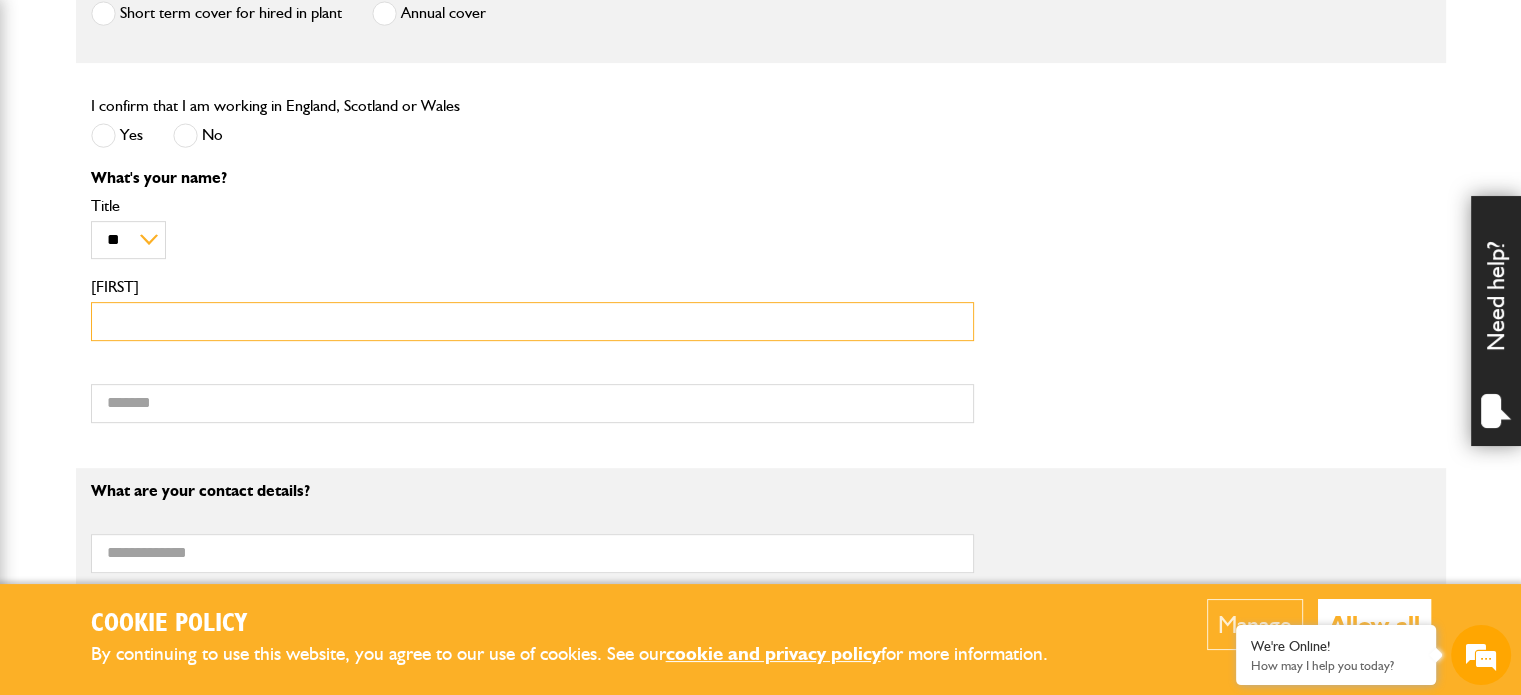 click on "First name" at bounding box center (532, 321) 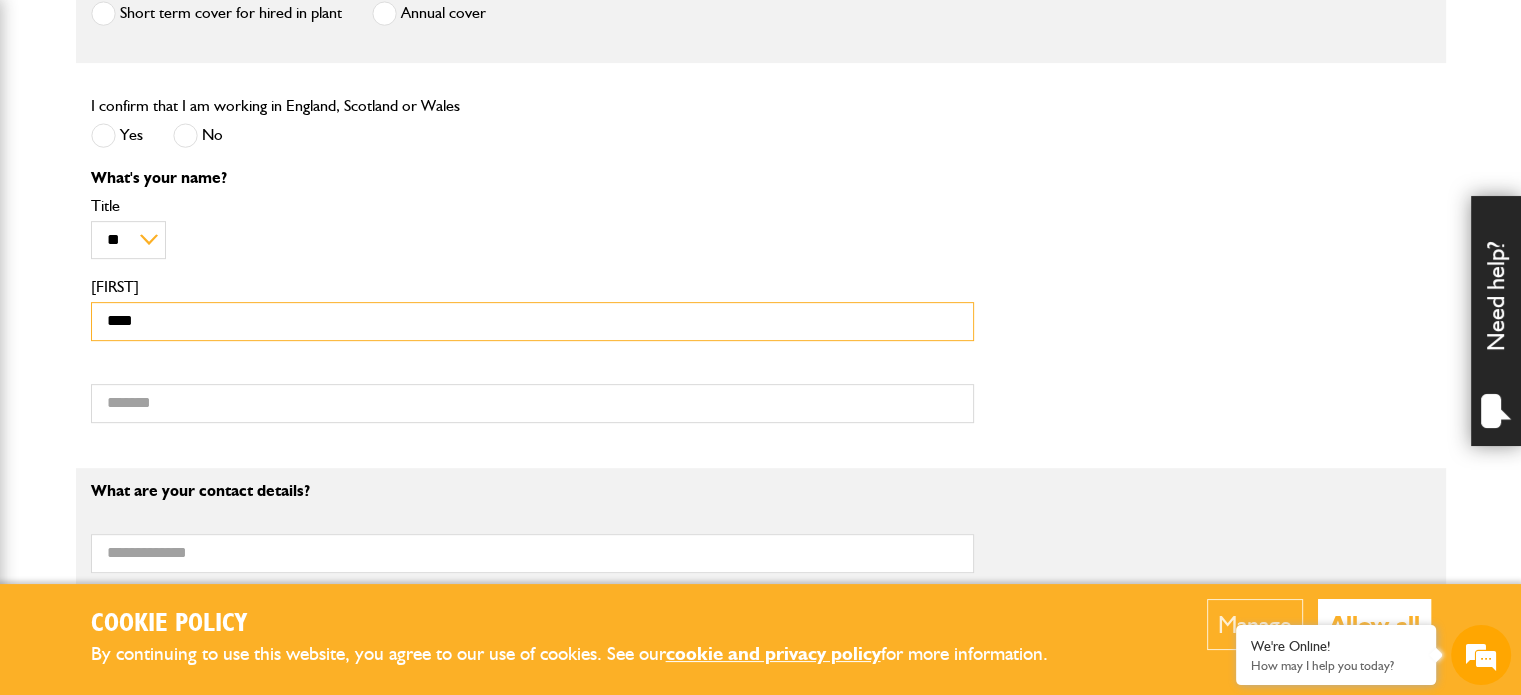 type on "******" 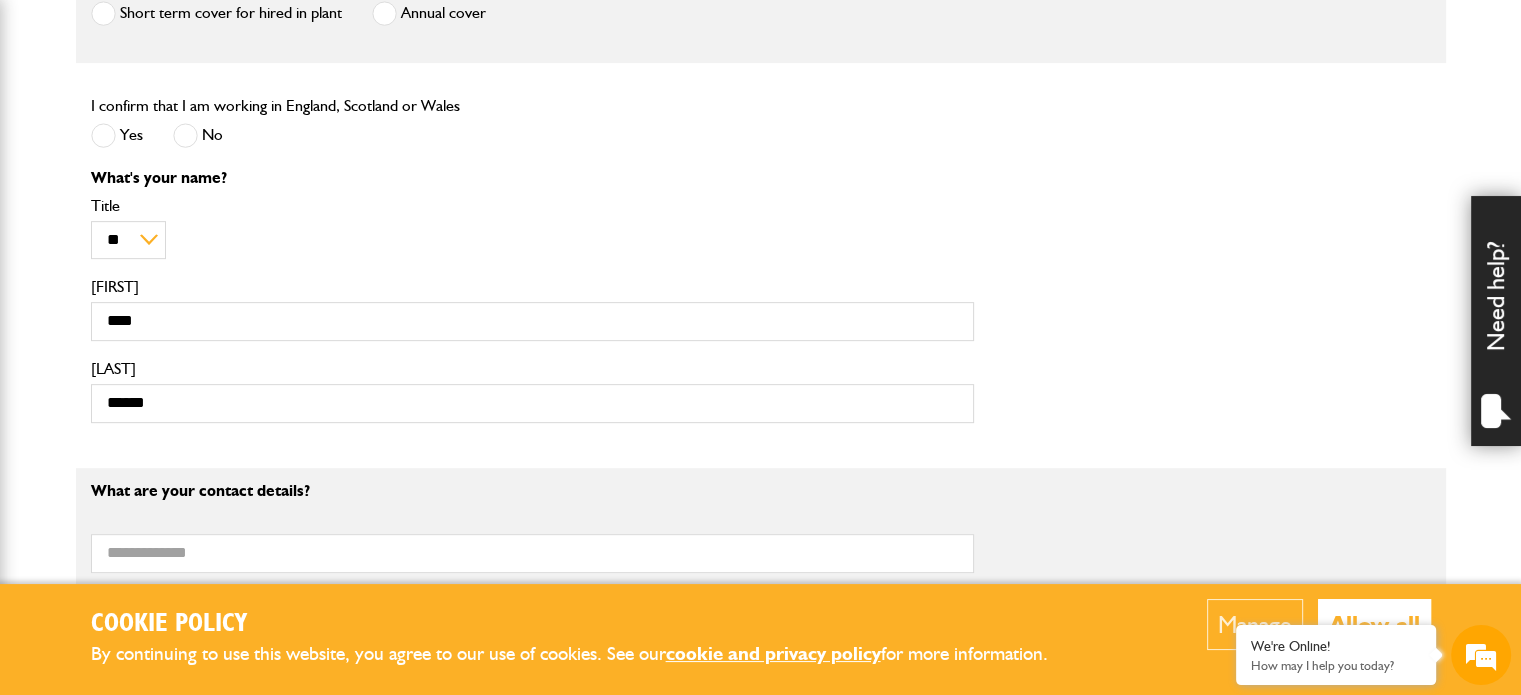 type on "**********" 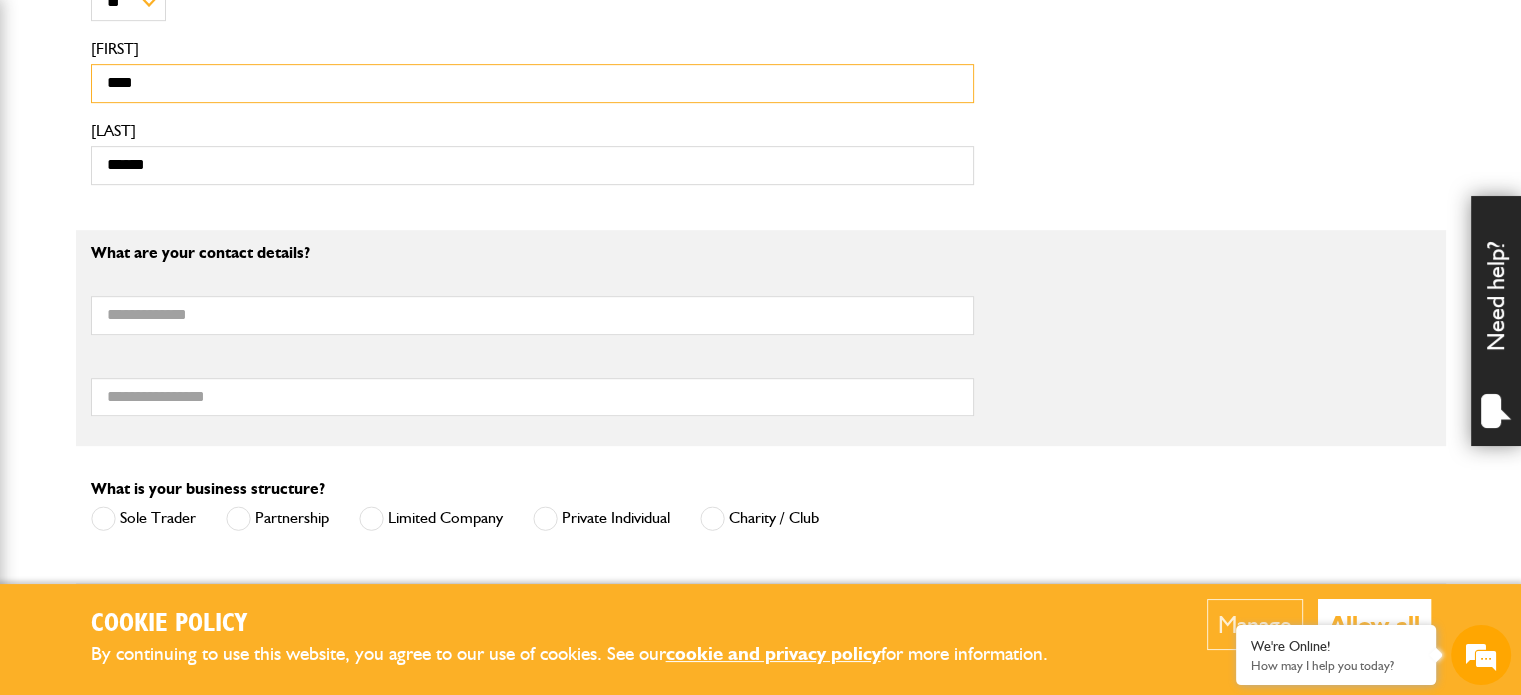 scroll, scrollTop: 986, scrollLeft: 0, axis: vertical 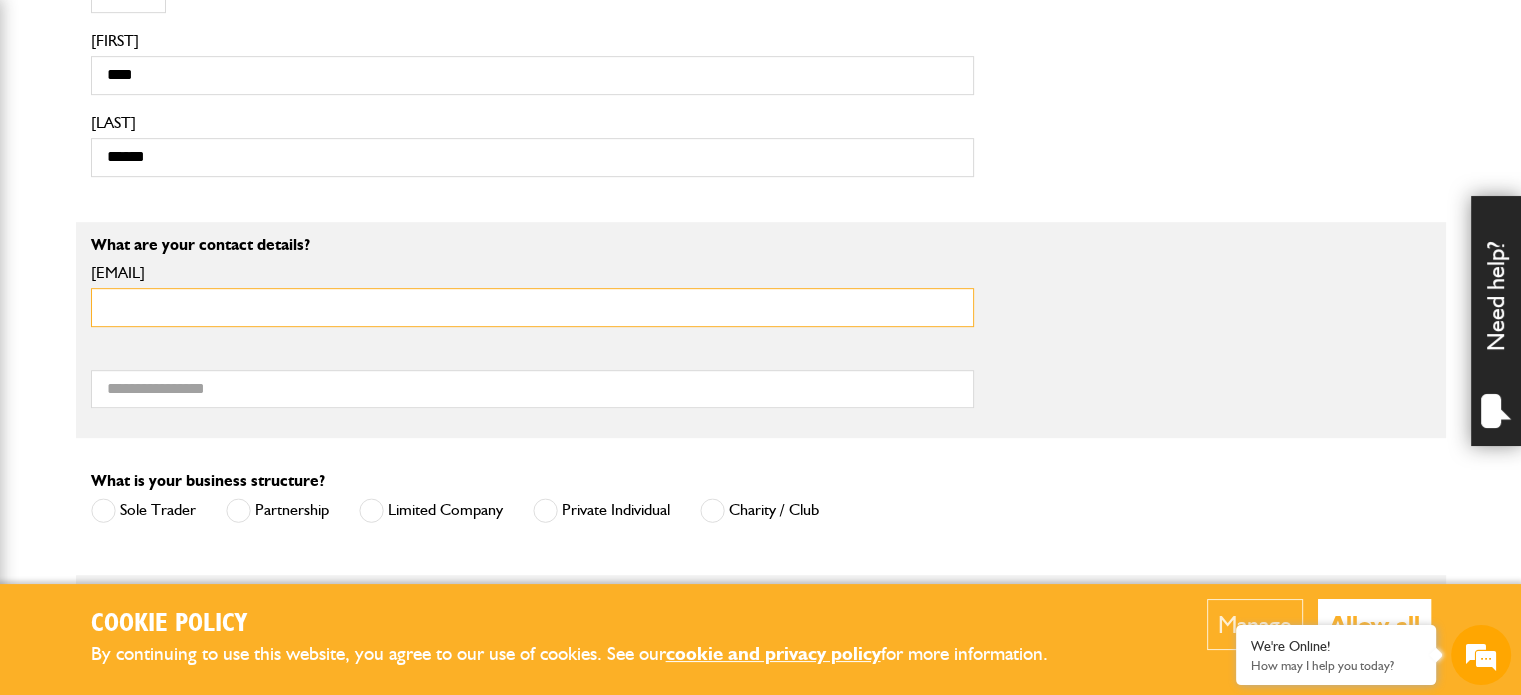 click on "Email address" at bounding box center (532, 307) 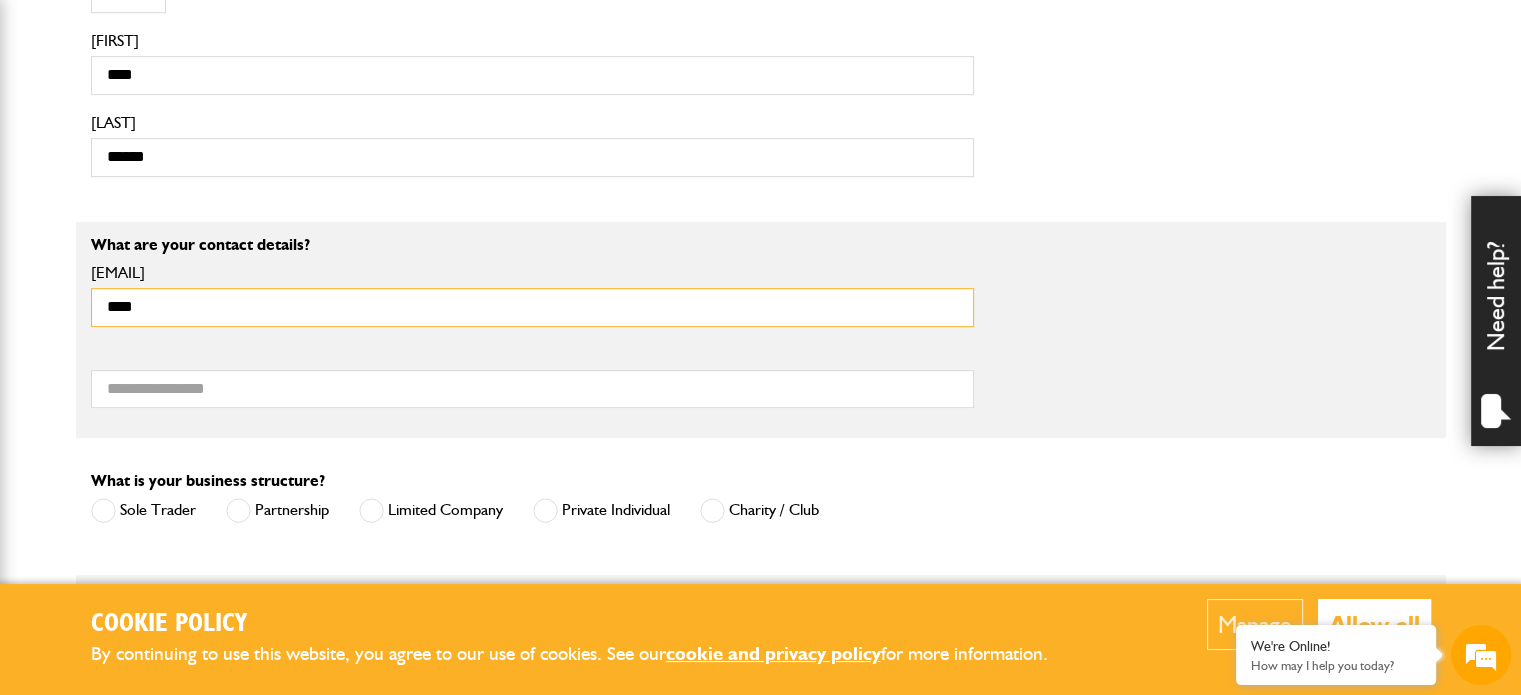 type on "**********" 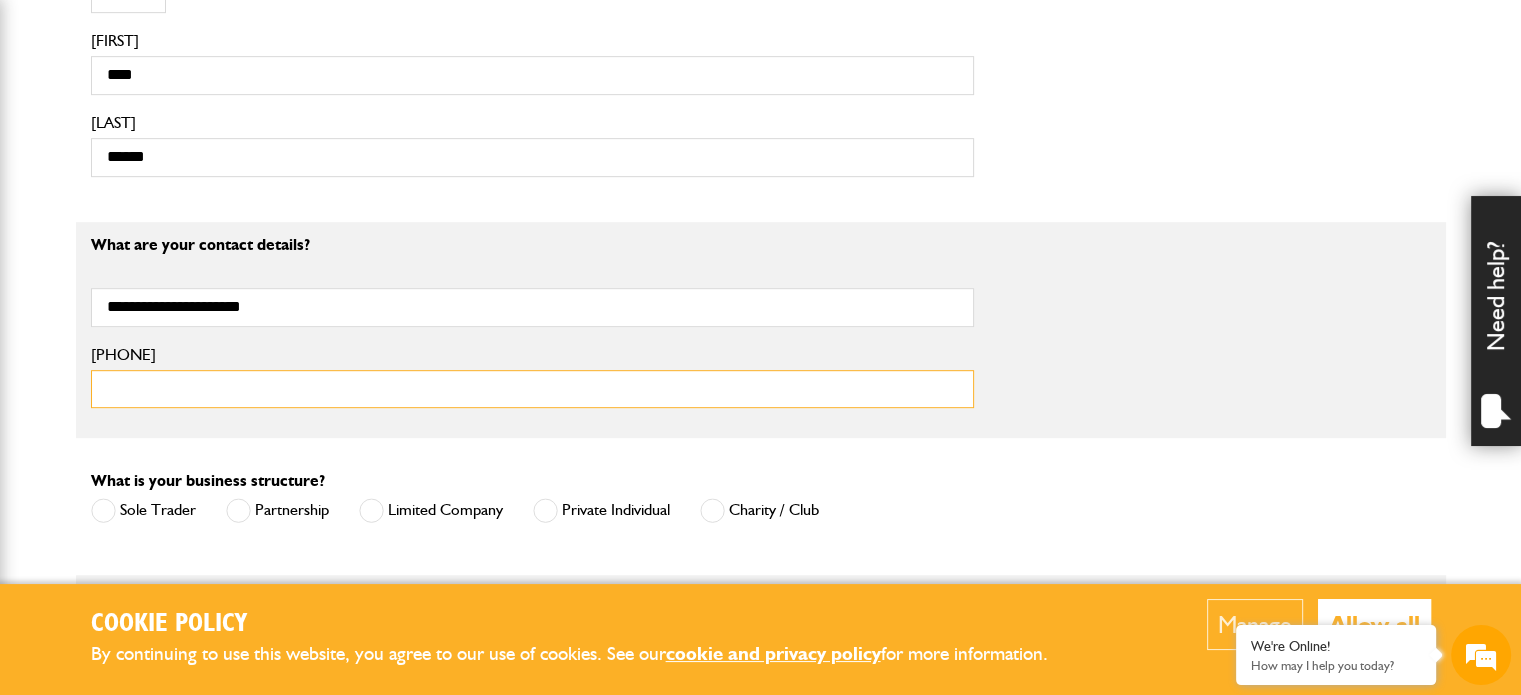 click on "Telephone number" at bounding box center (532, 389) 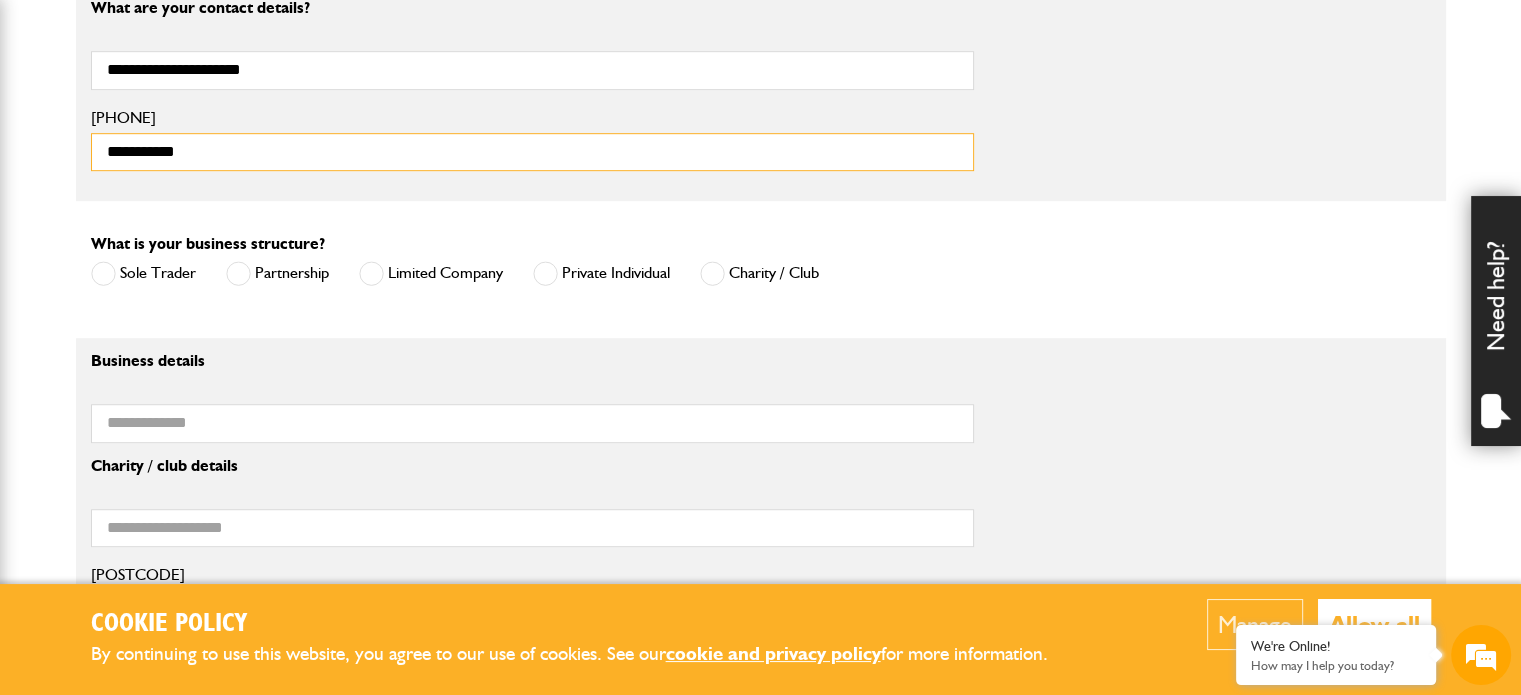 scroll, scrollTop: 1226, scrollLeft: 0, axis: vertical 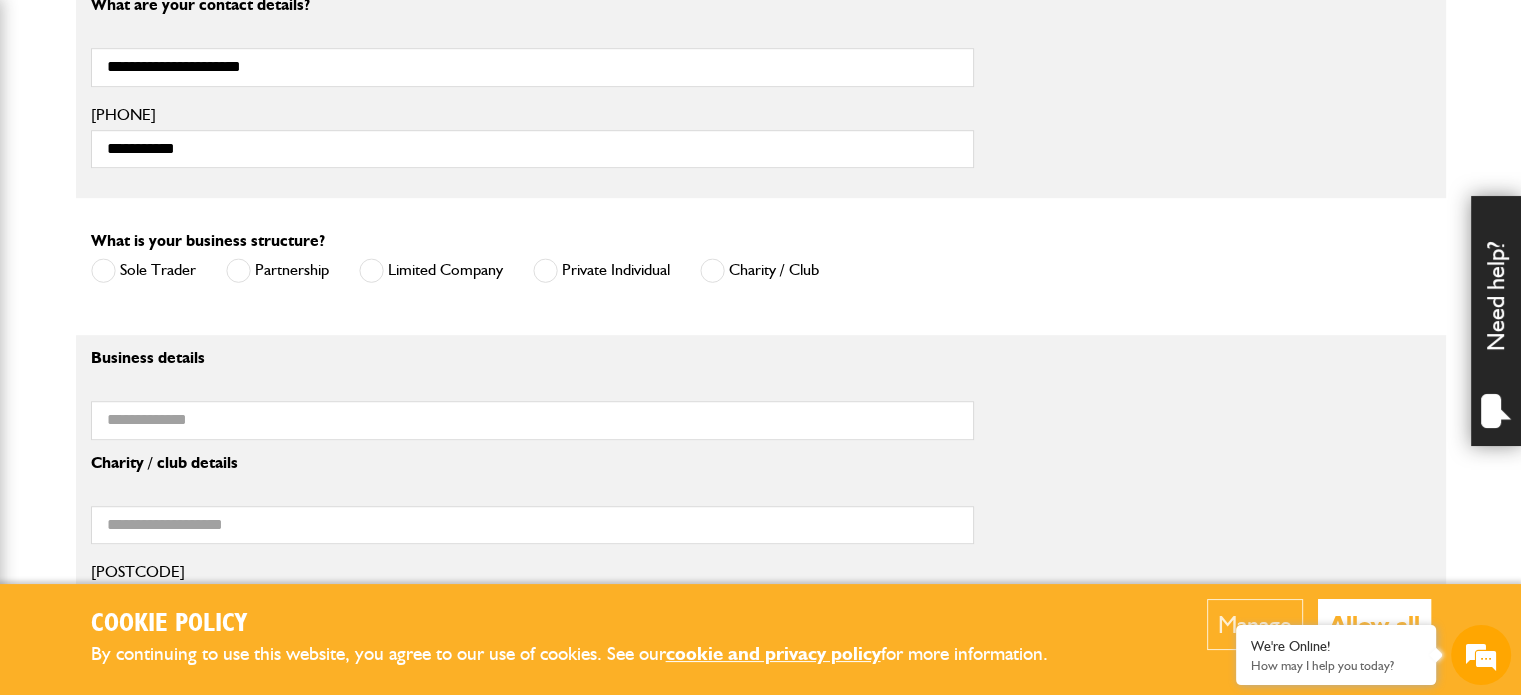 click at bounding box center (103, 270) 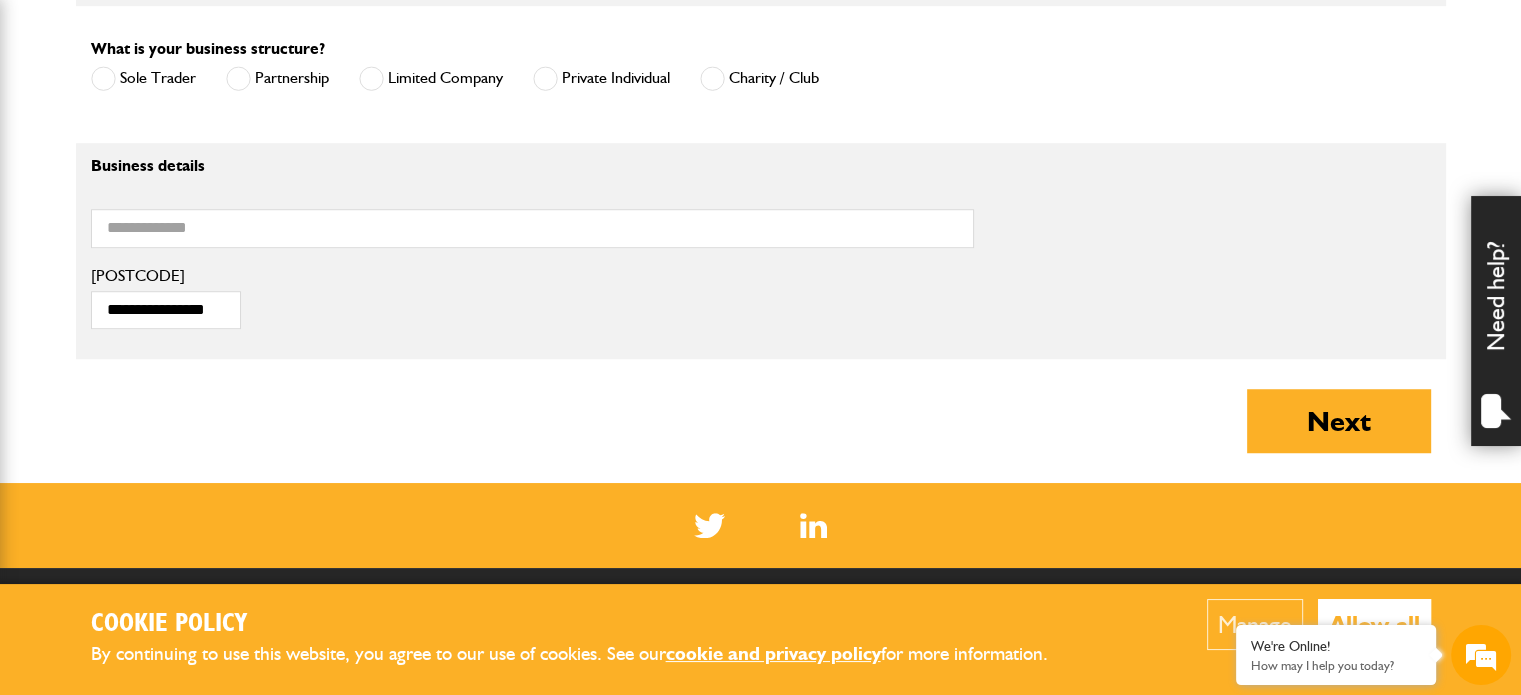 scroll, scrollTop: 1419, scrollLeft: 0, axis: vertical 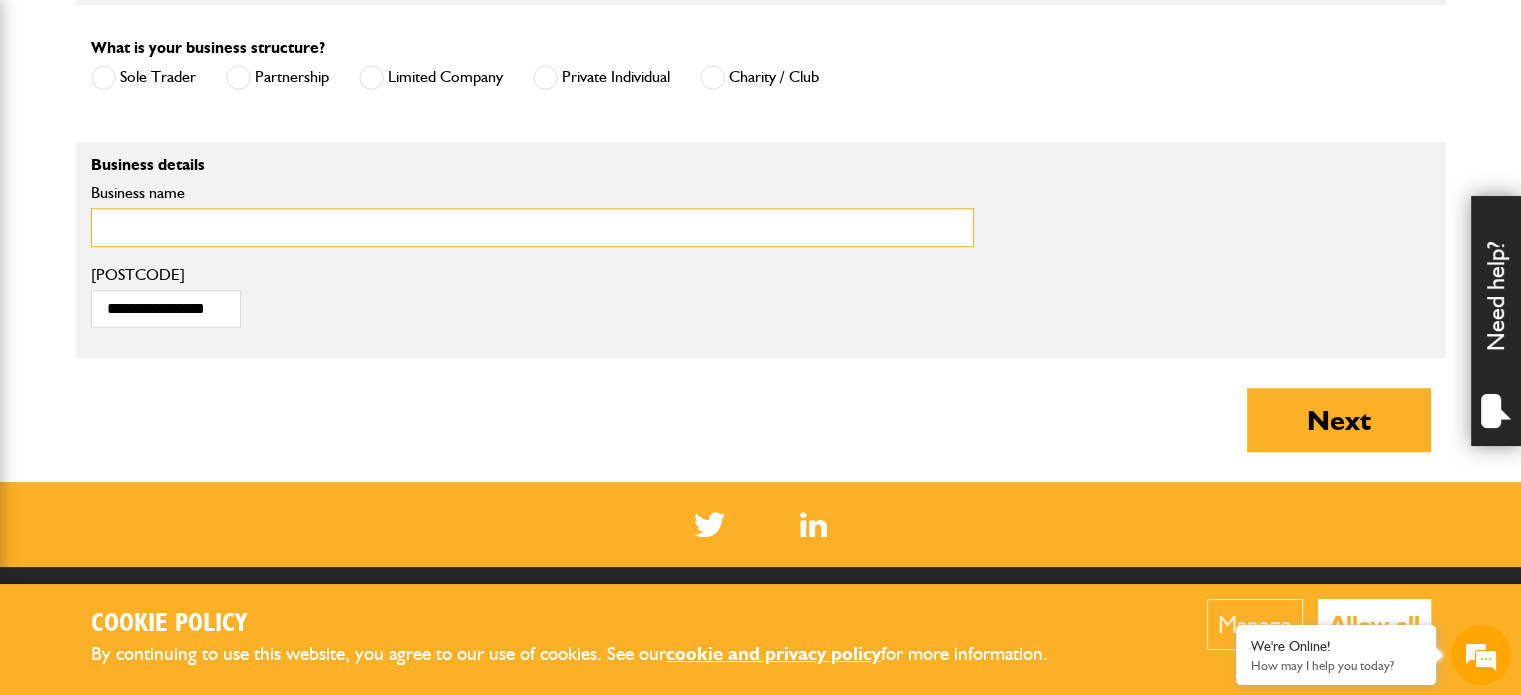 click on "Business name" at bounding box center (532, 227) 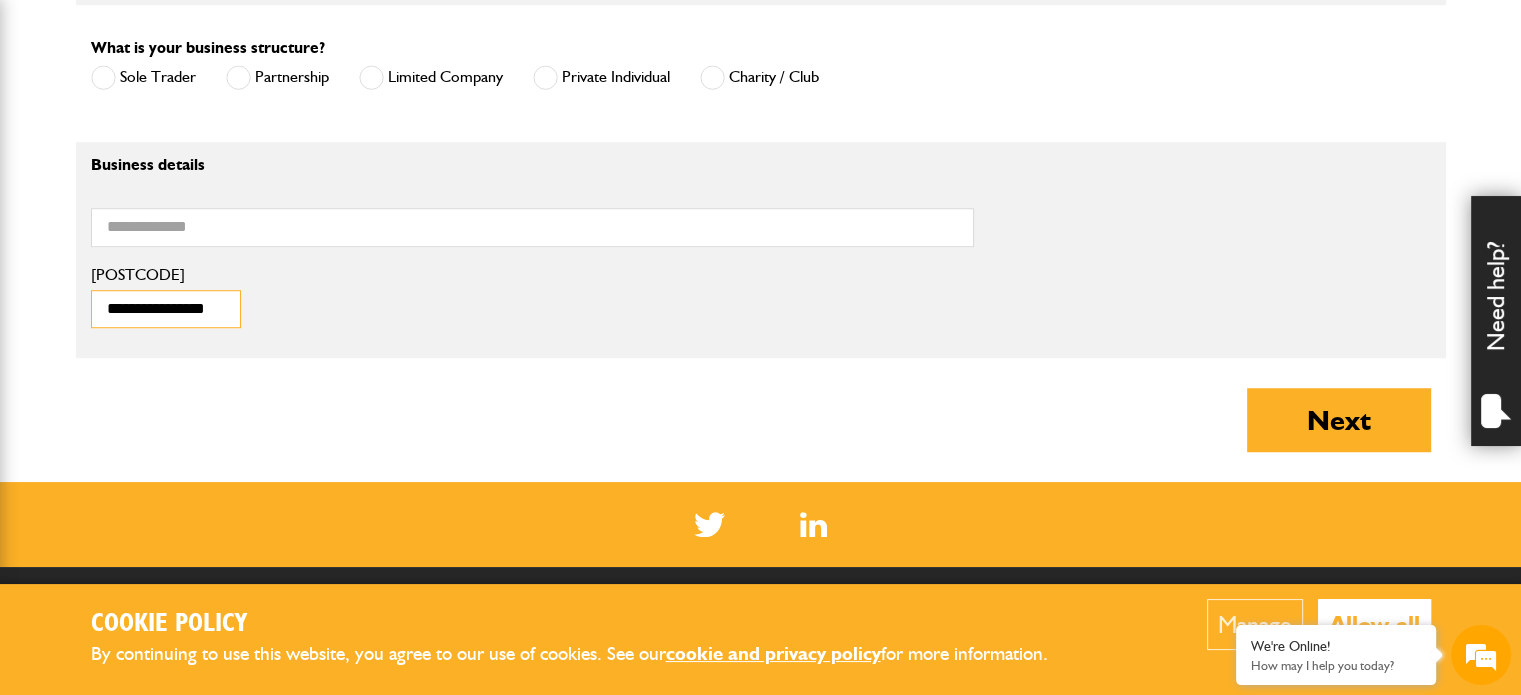 click on "**********" at bounding box center [166, 309] 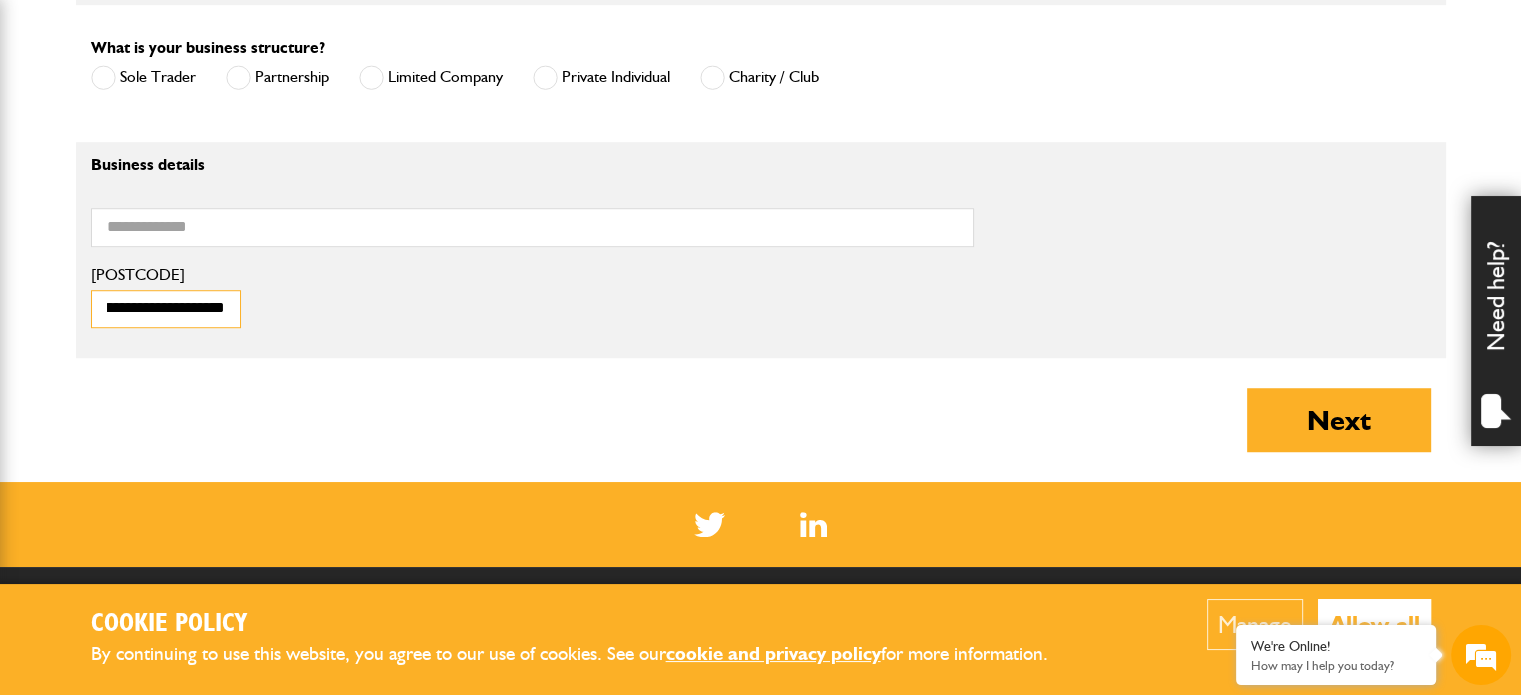 scroll, scrollTop: 0, scrollLeft: 190, axis: horizontal 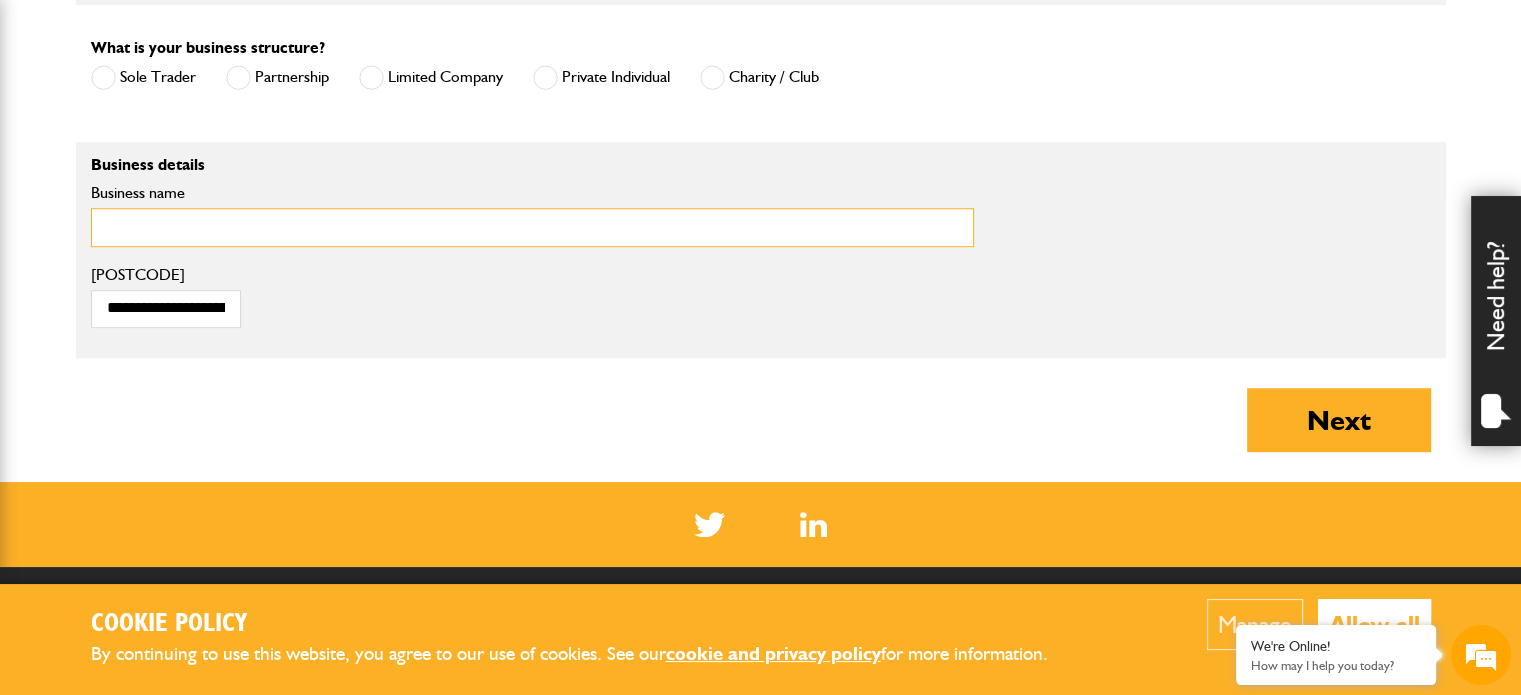 click on "Business name" at bounding box center [532, 227] 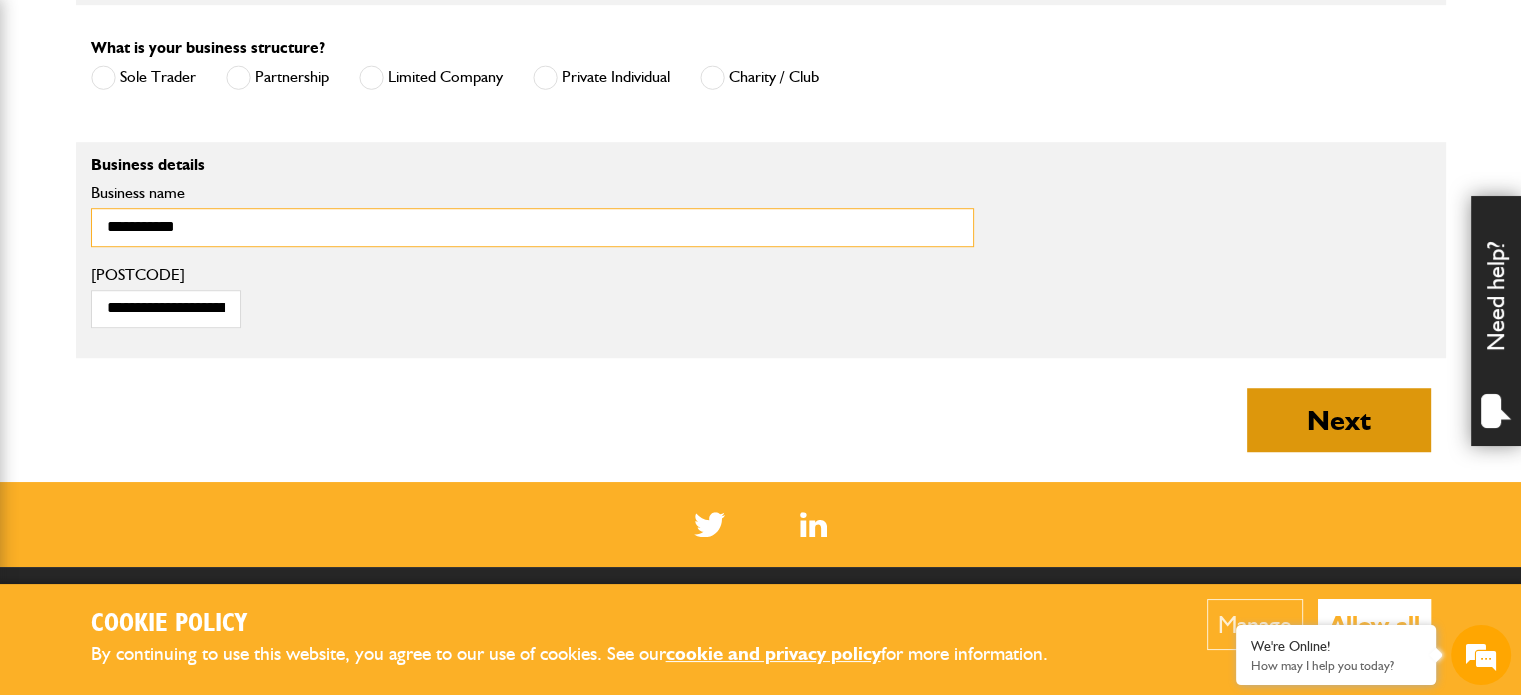 type on "**********" 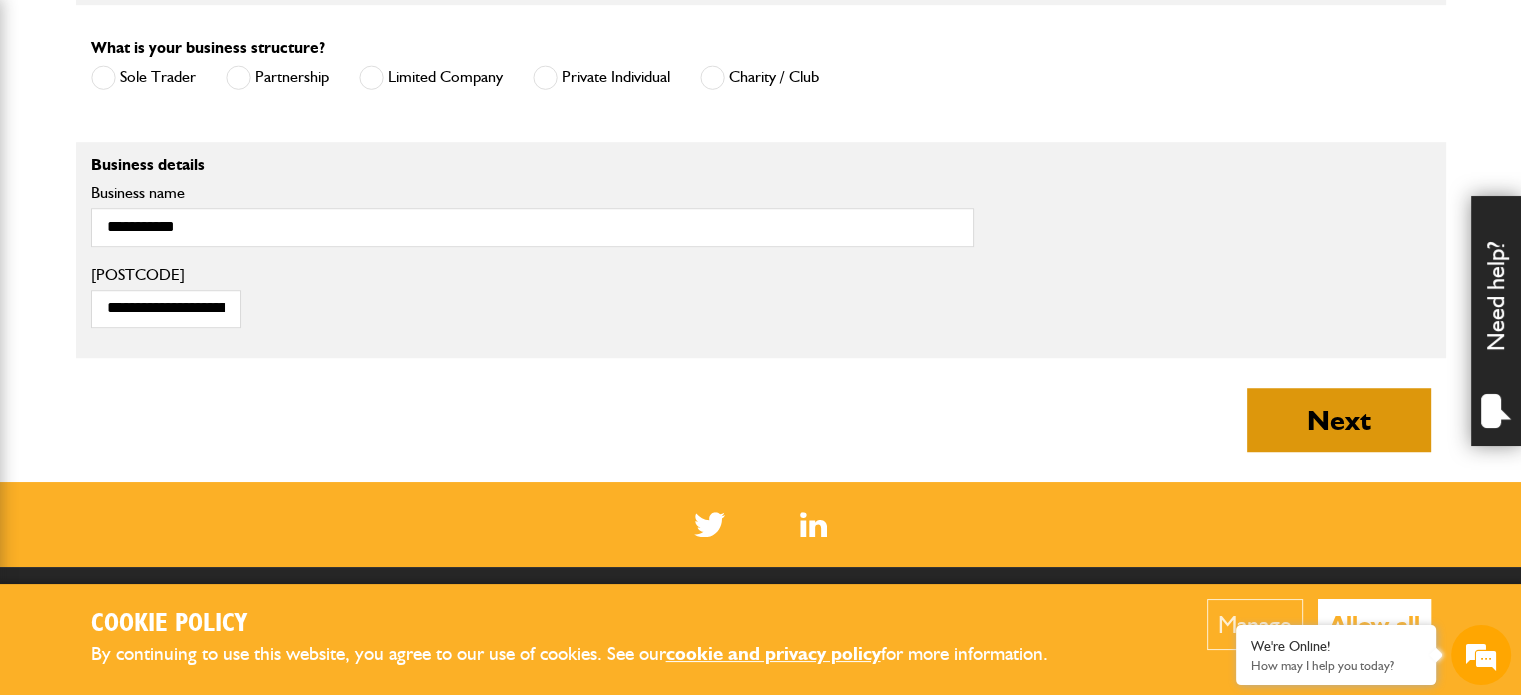 click on "Next" at bounding box center (1339, 420) 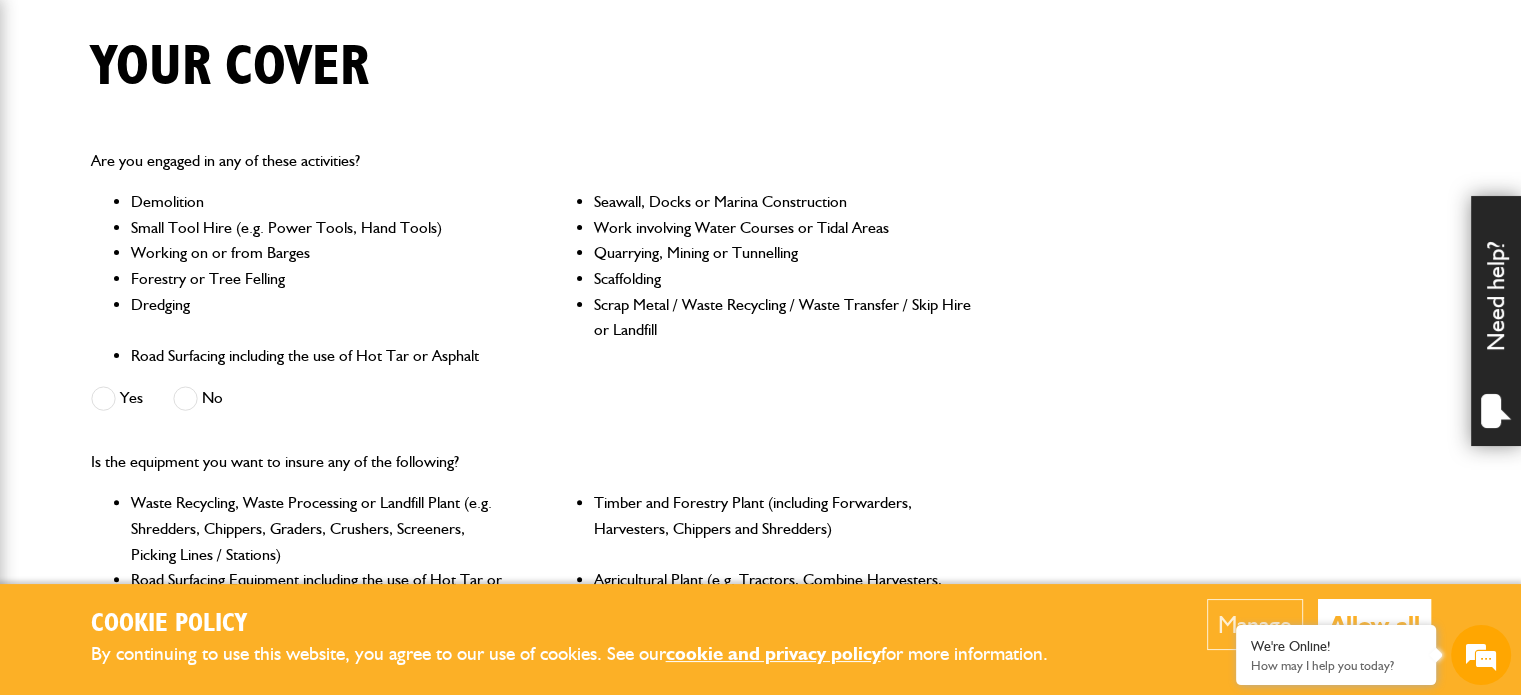 scroll, scrollTop: 533, scrollLeft: 0, axis: vertical 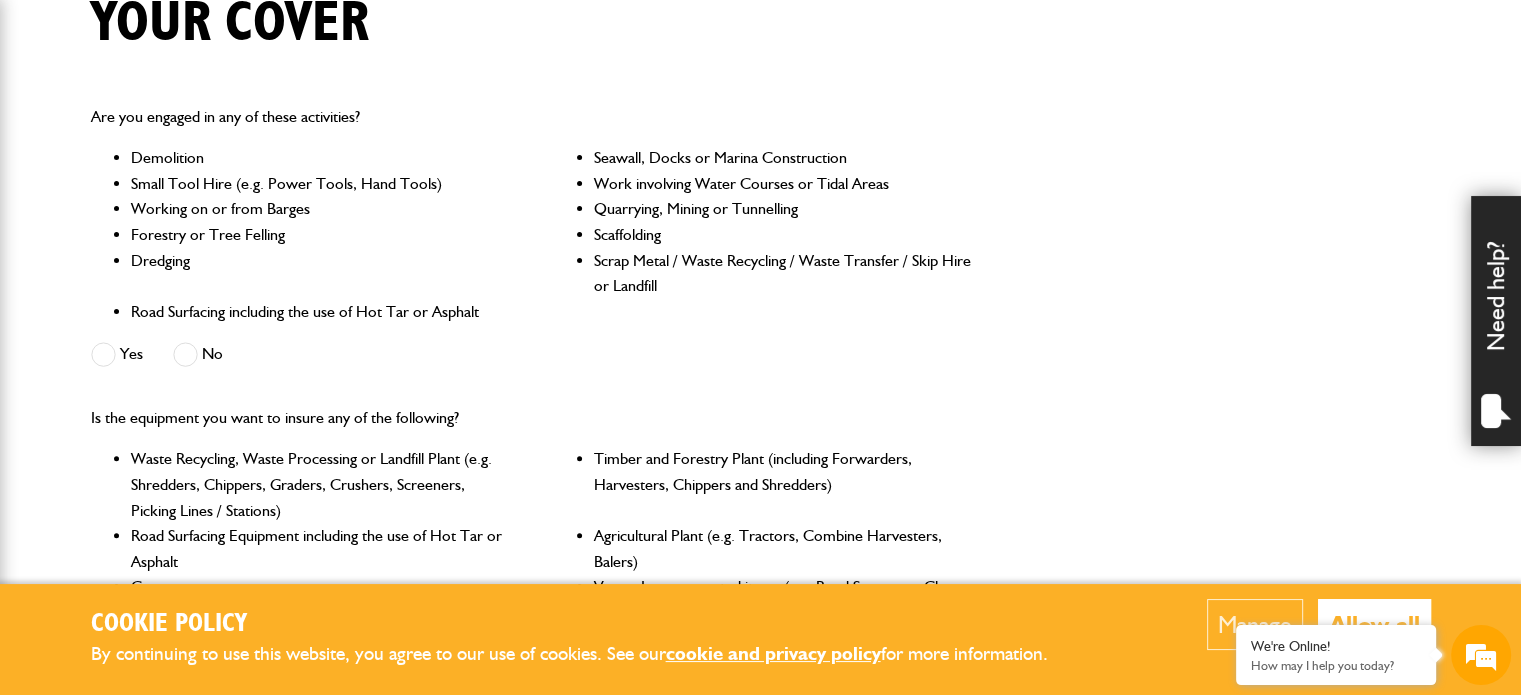 click at bounding box center (185, 354) 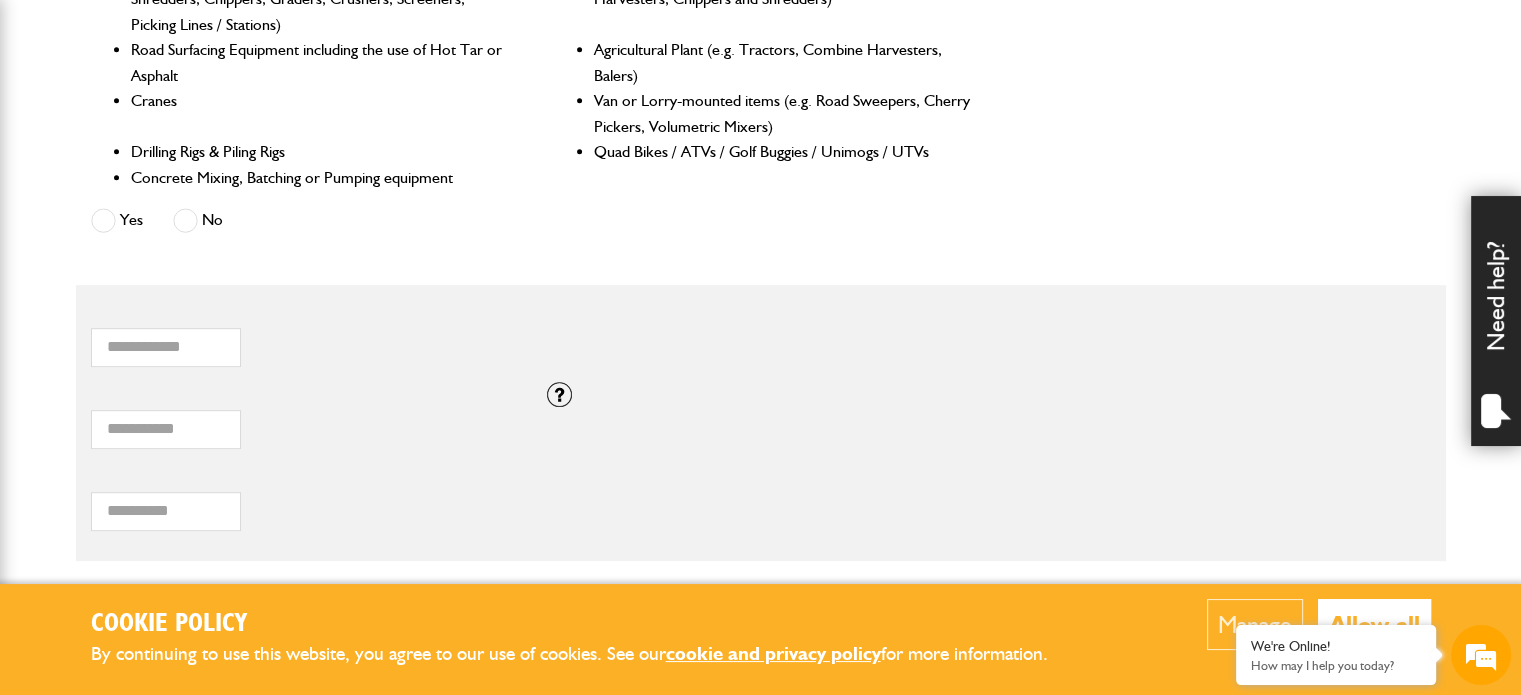 scroll, scrollTop: 1021, scrollLeft: 0, axis: vertical 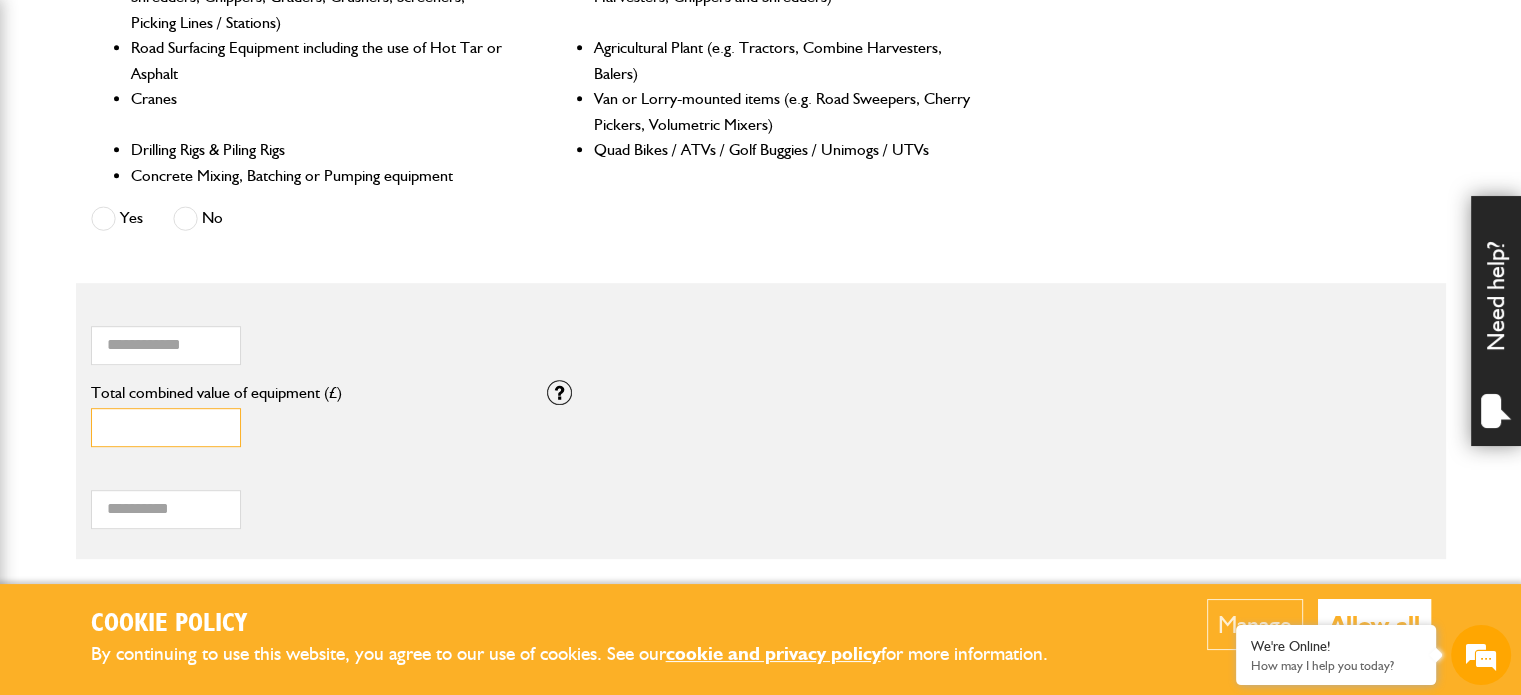 click on "*" at bounding box center (166, 427) 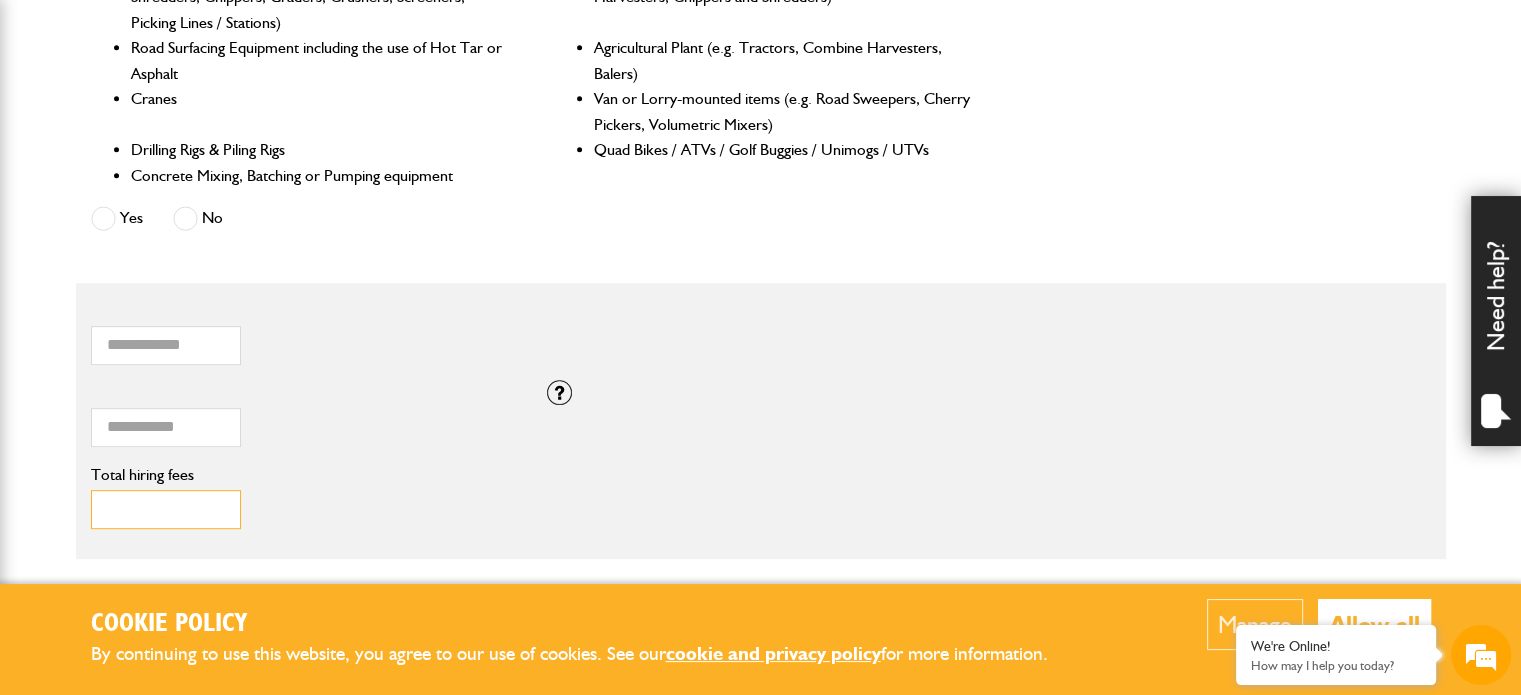 click on "Total hiring fees" at bounding box center (166, 509) 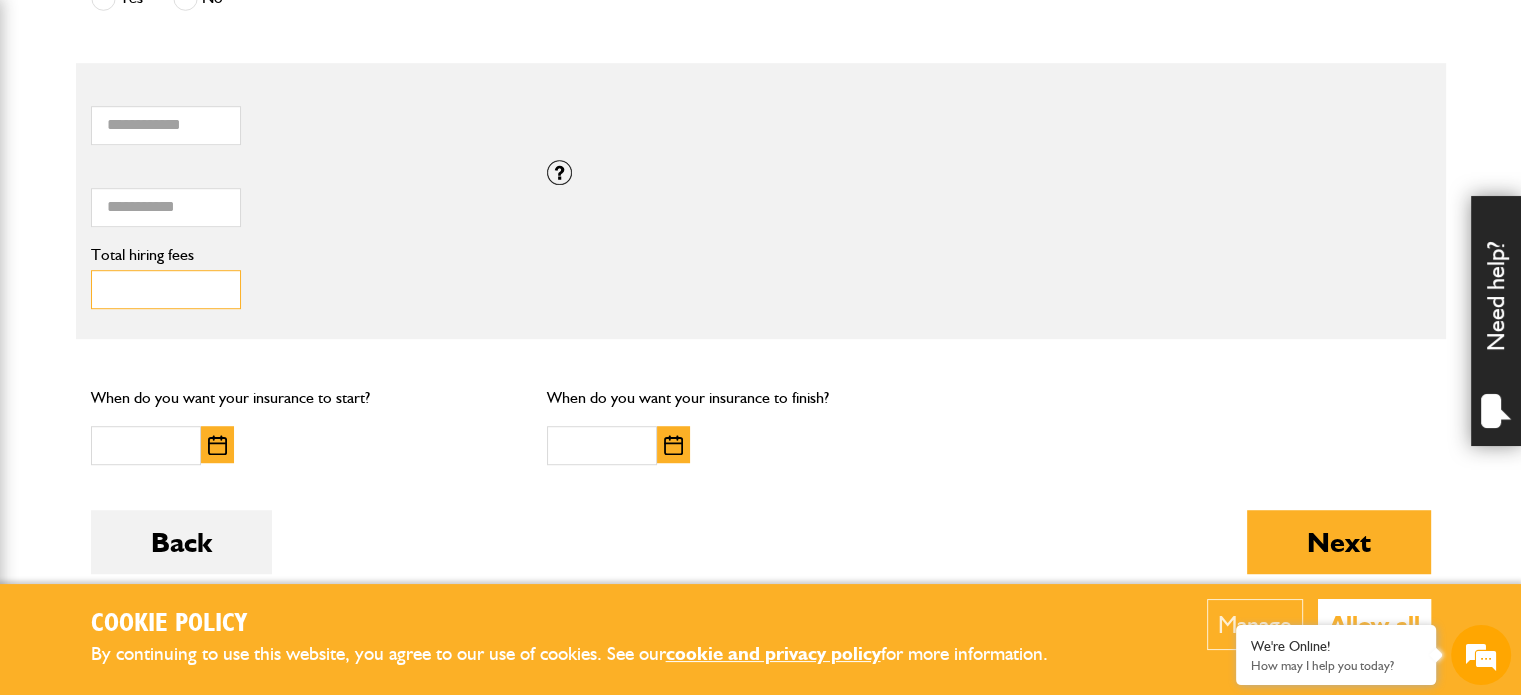scroll, scrollTop: 1307, scrollLeft: 0, axis: vertical 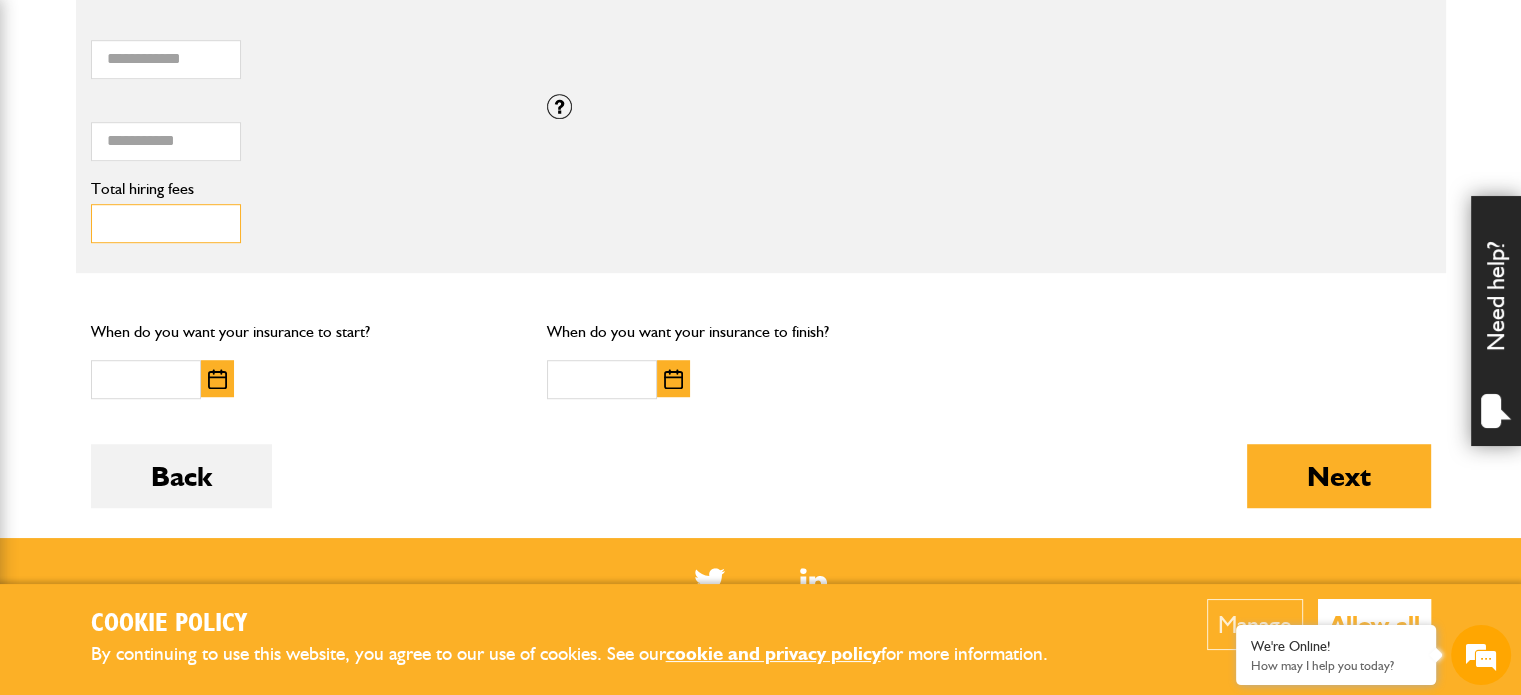 type on "***" 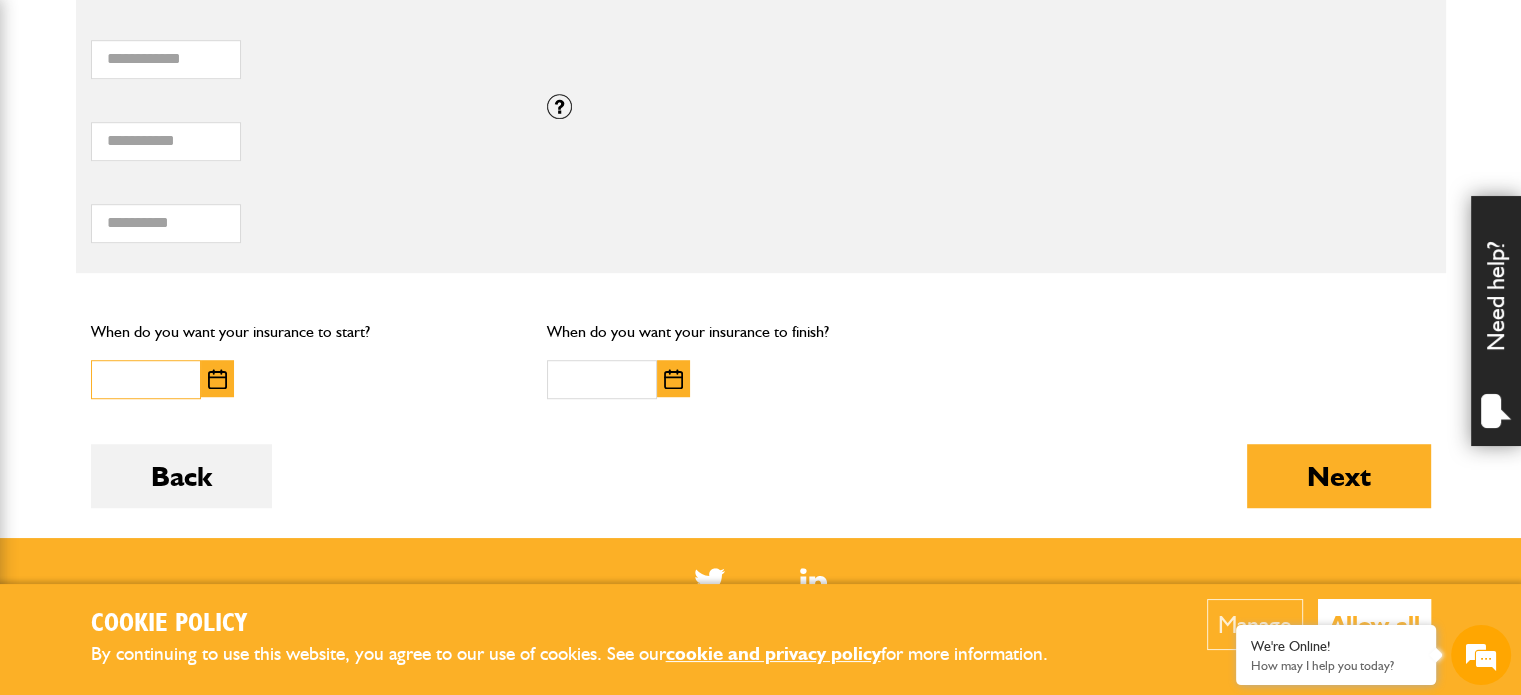 click at bounding box center (146, 379) 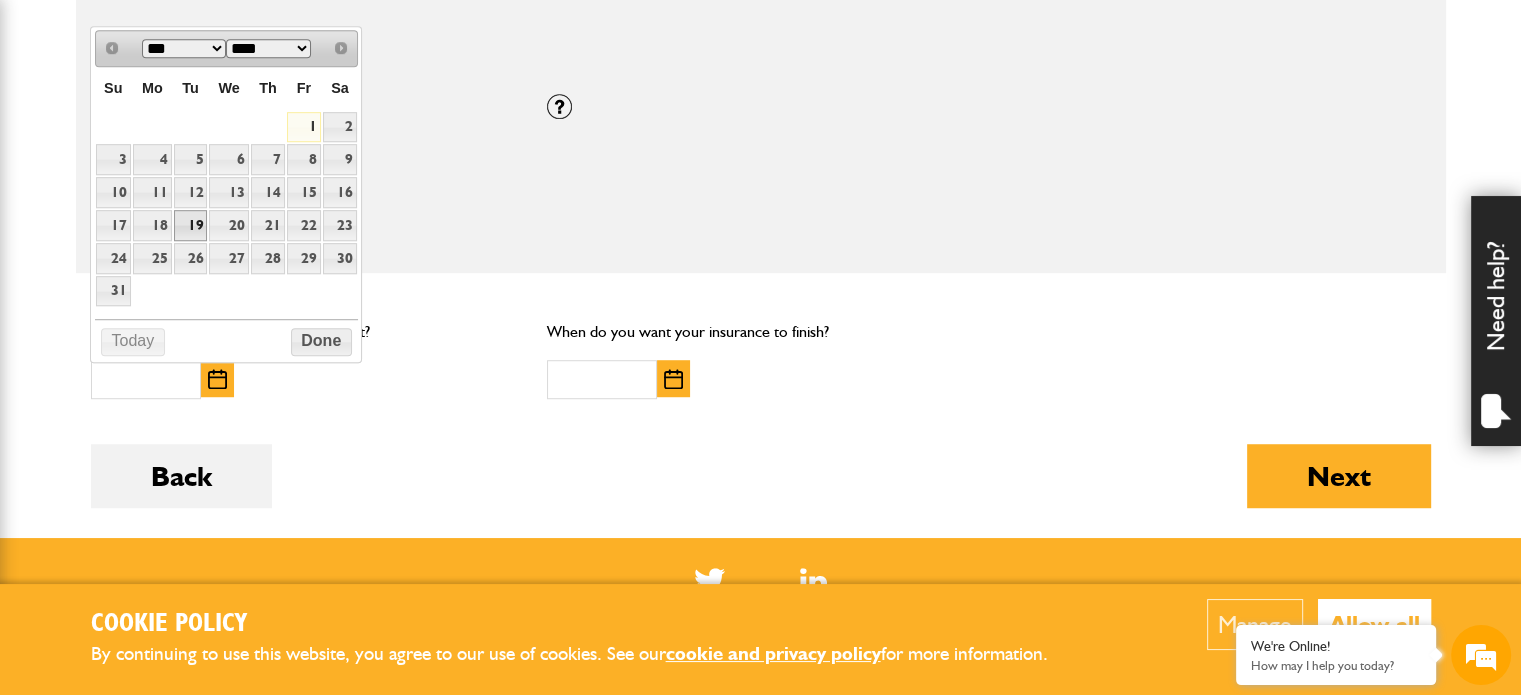 click on "19" at bounding box center (191, 225) 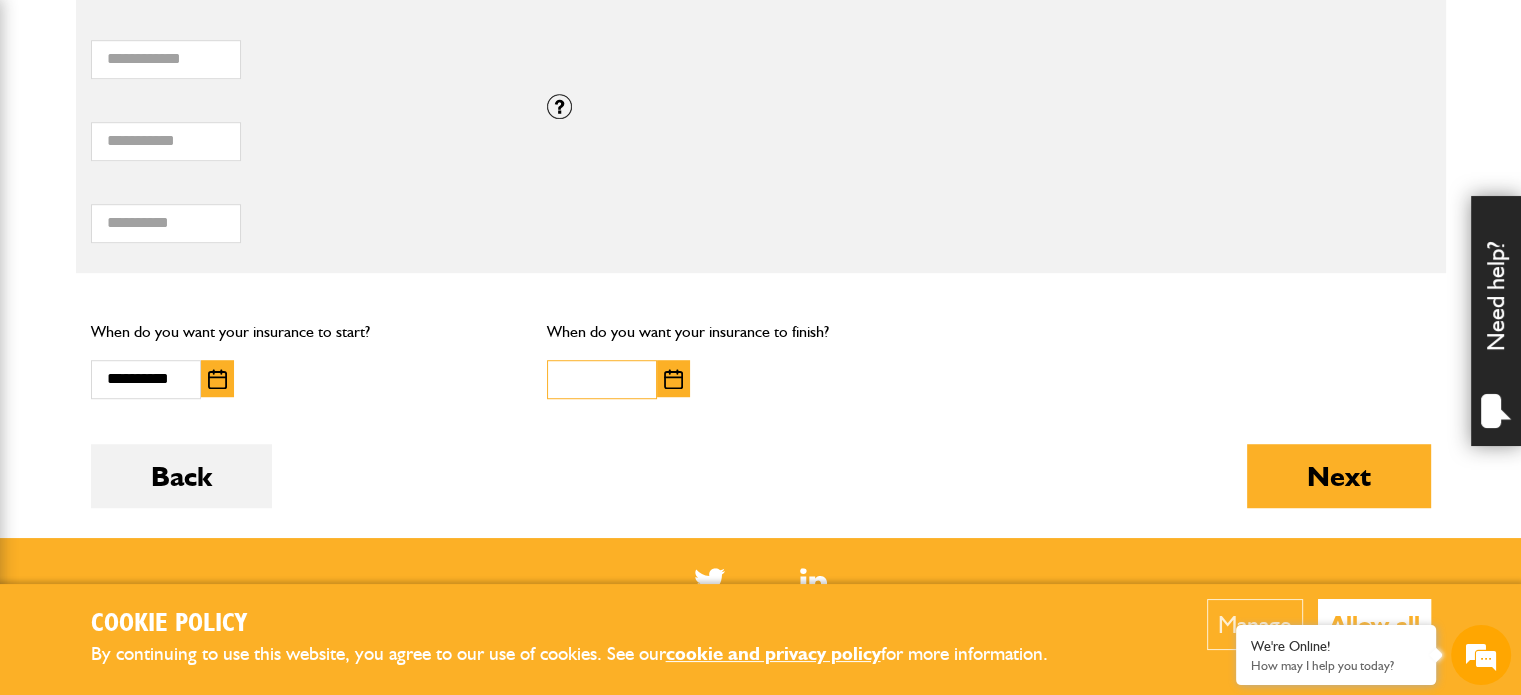click at bounding box center (602, 379) 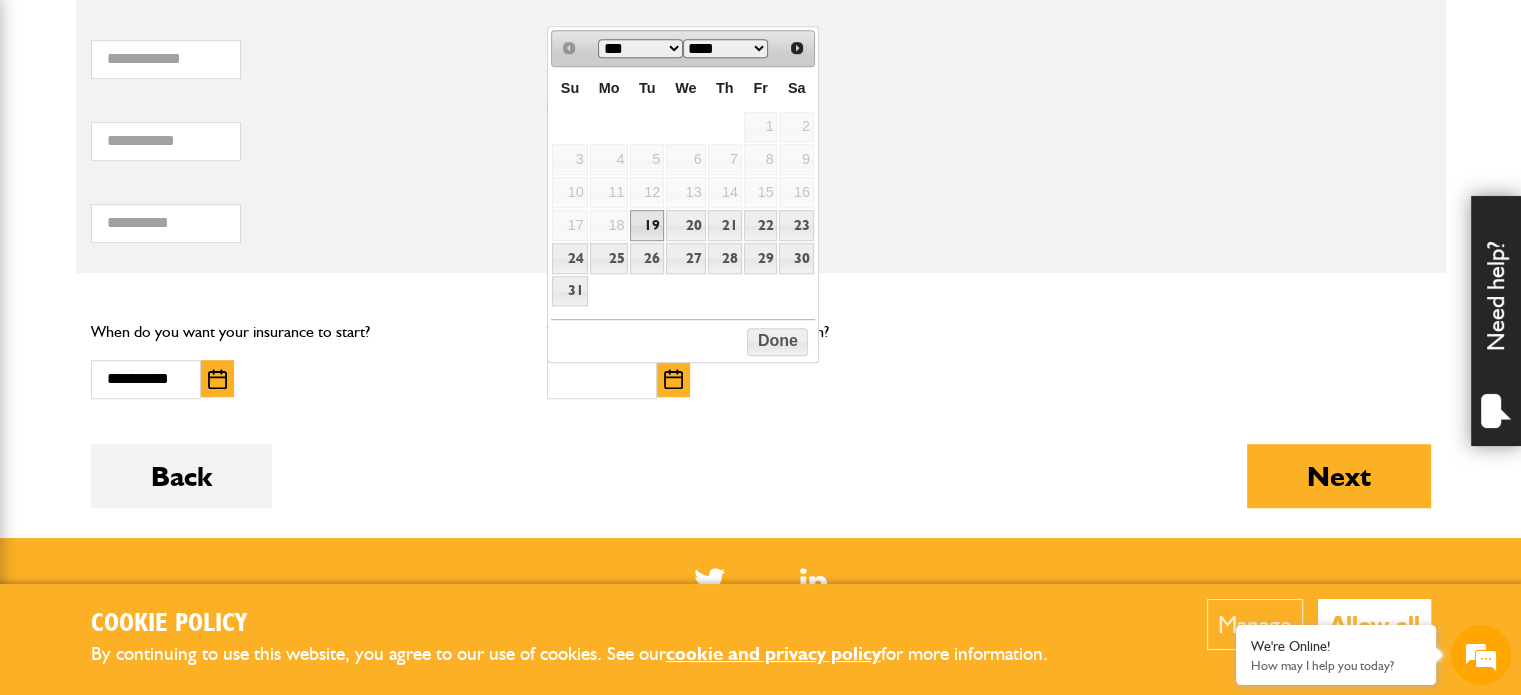 click on "19" at bounding box center (647, 225) 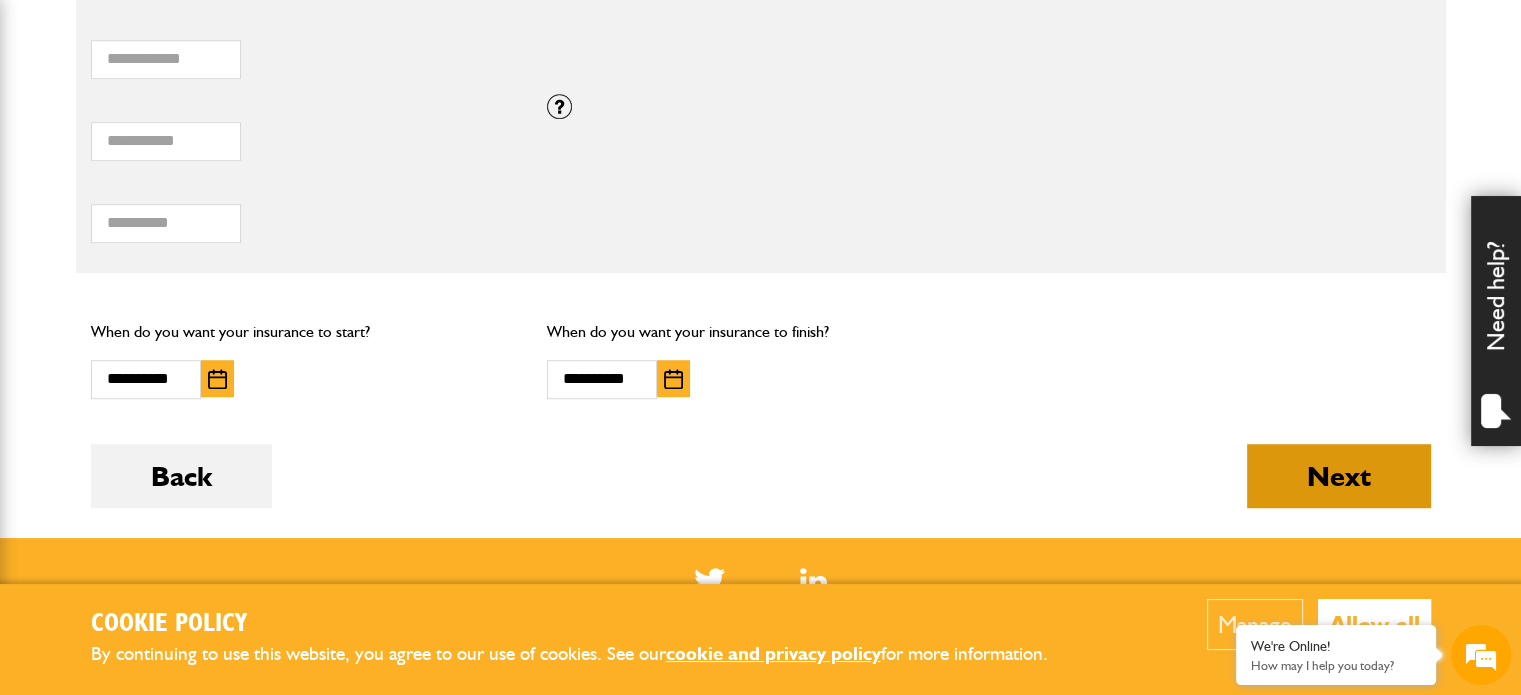 click on "Next" at bounding box center [1339, 476] 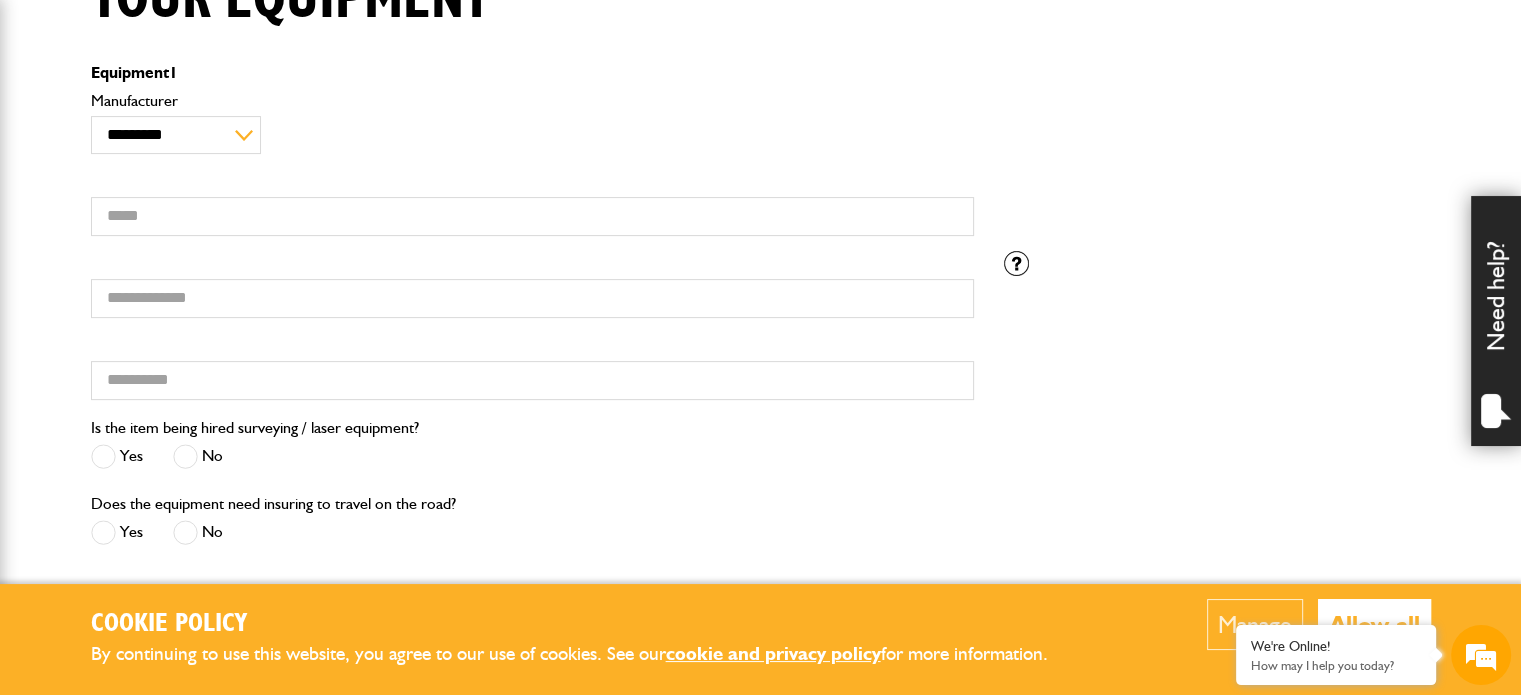 scroll, scrollTop: 556, scrollLeft: 0, axis: vertical 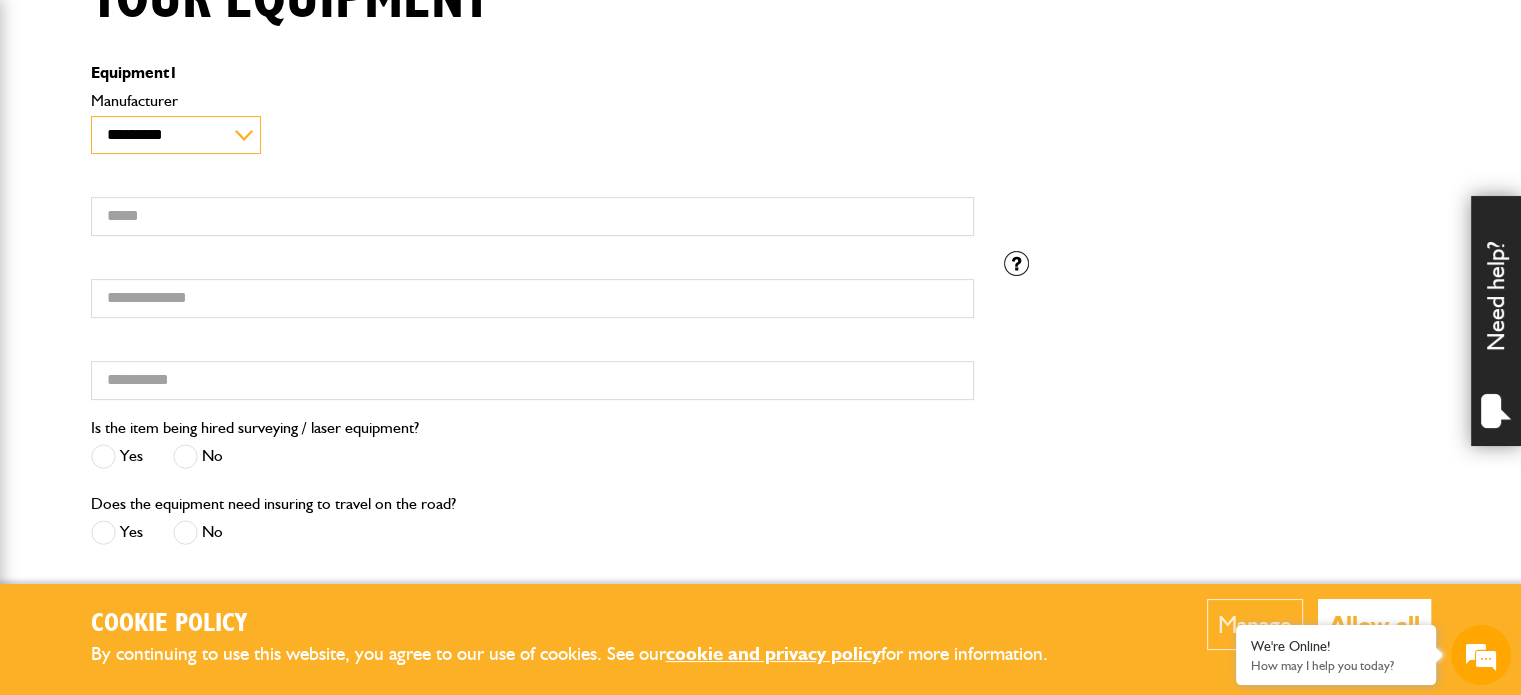 click on "**********" at bounding box center [176, 135] 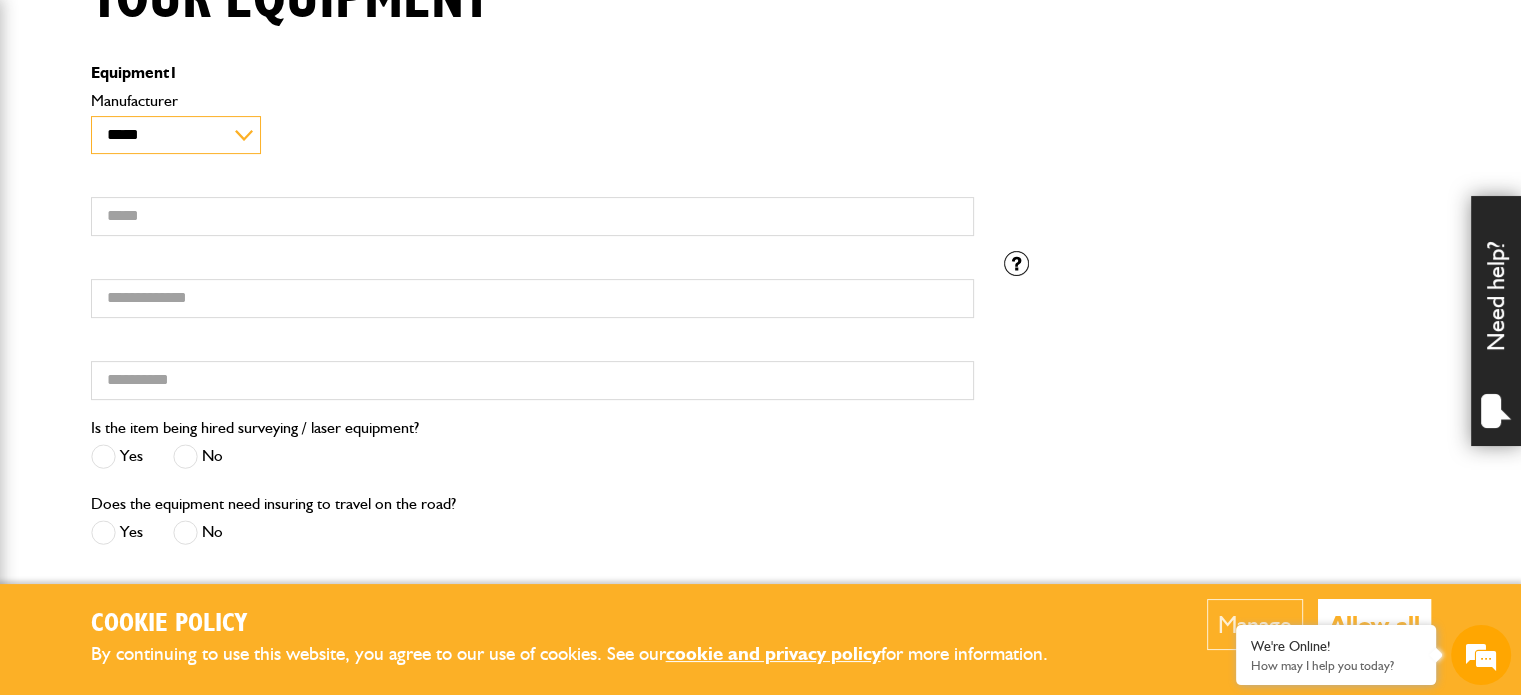click on "**********" at bounding box center (176, 135) 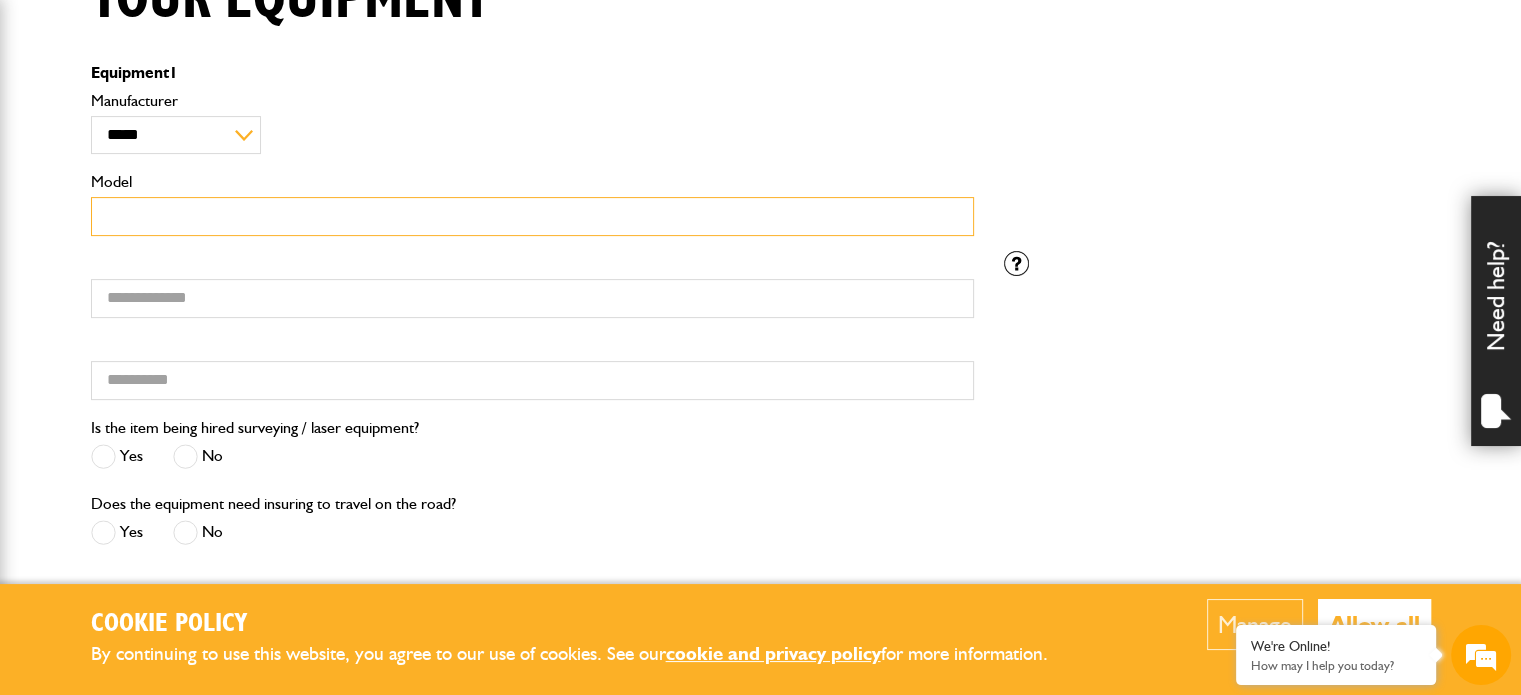 click on "Model" at bounding box center (532, 216) 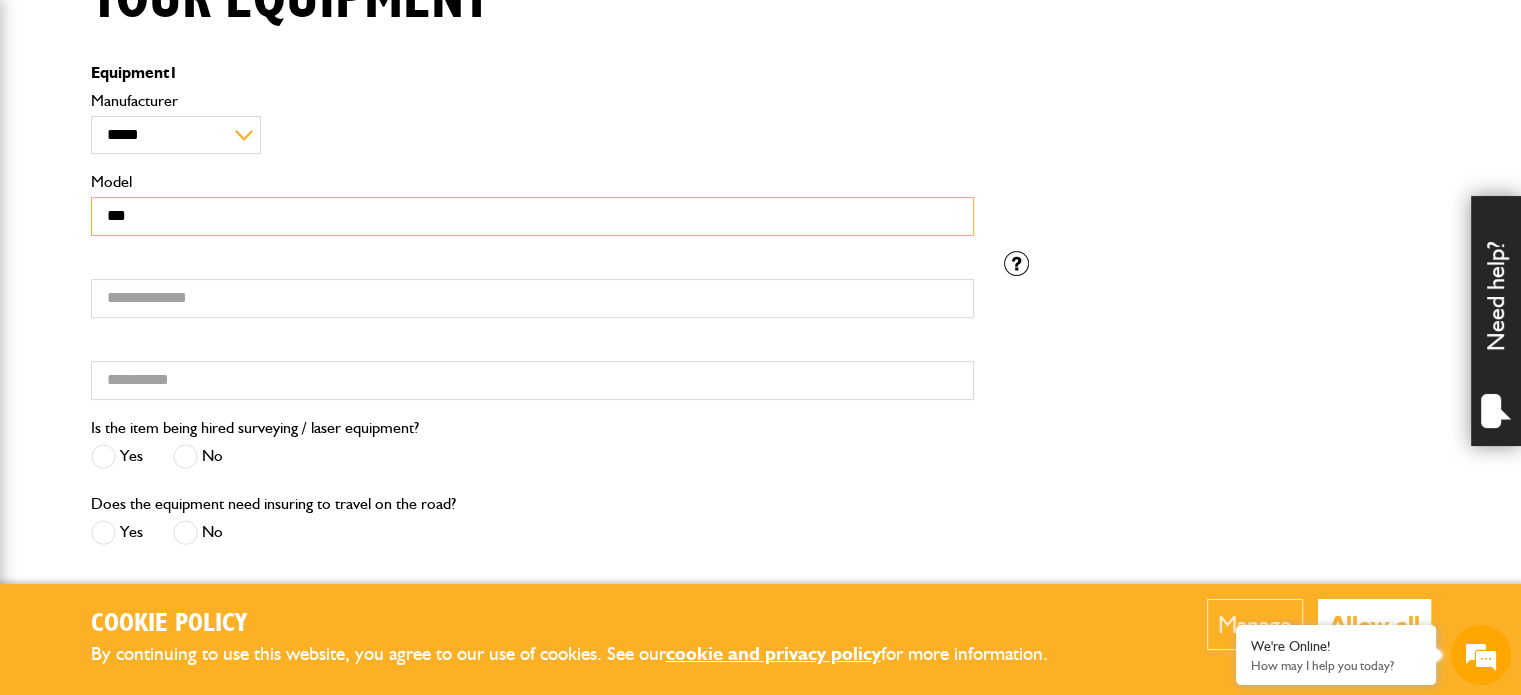 click on "***" at bounding box center (532, 216) 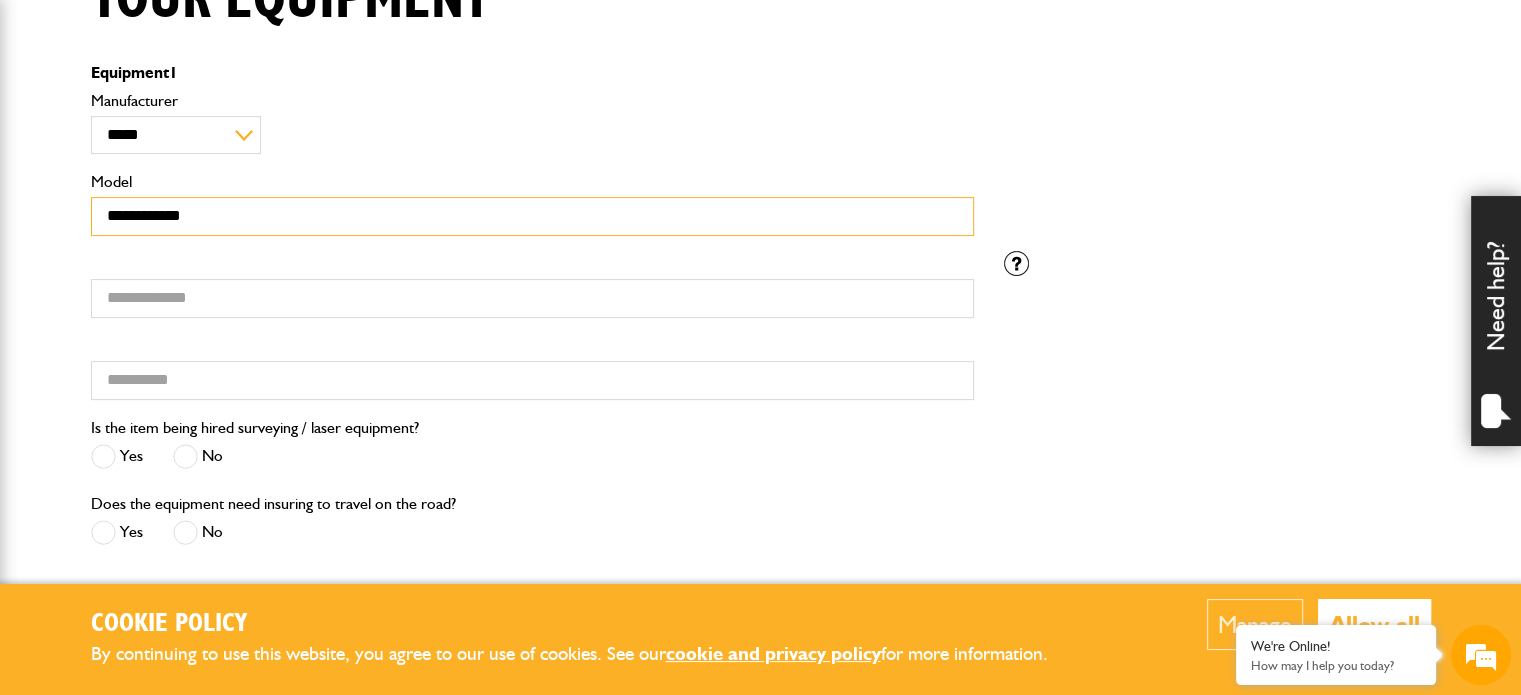 type on "**********" 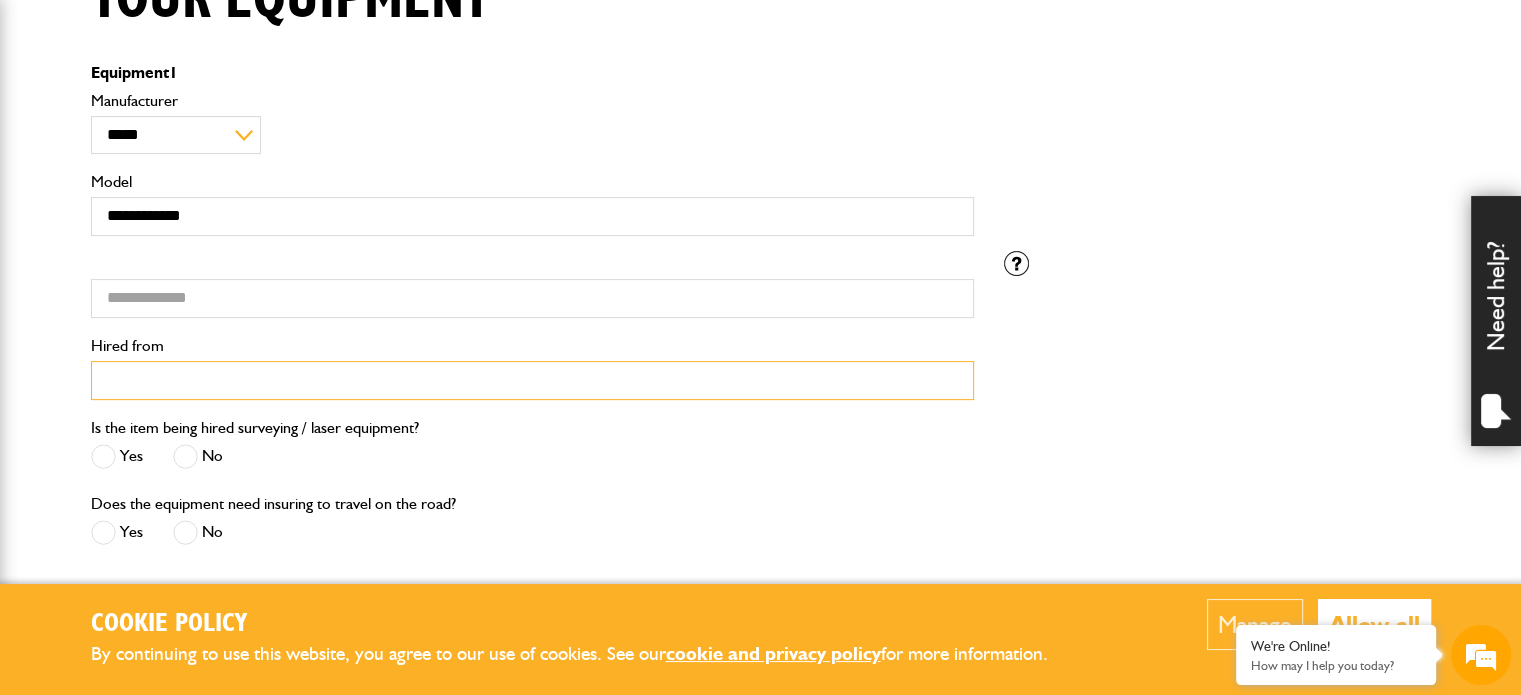 click on "Hired from" at bounding box center [532, 380] 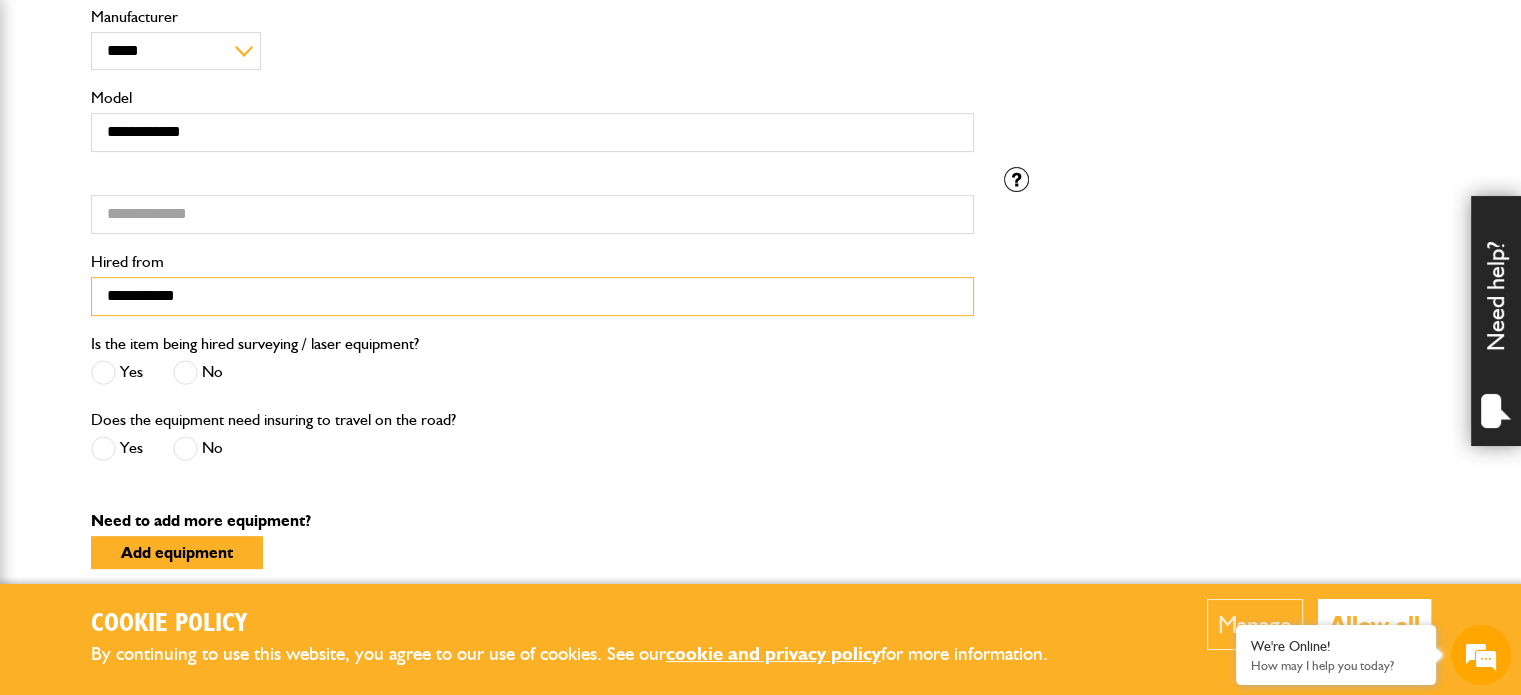 scroll, scrollTop: 652, scrollLeft: 0, axis: vertical 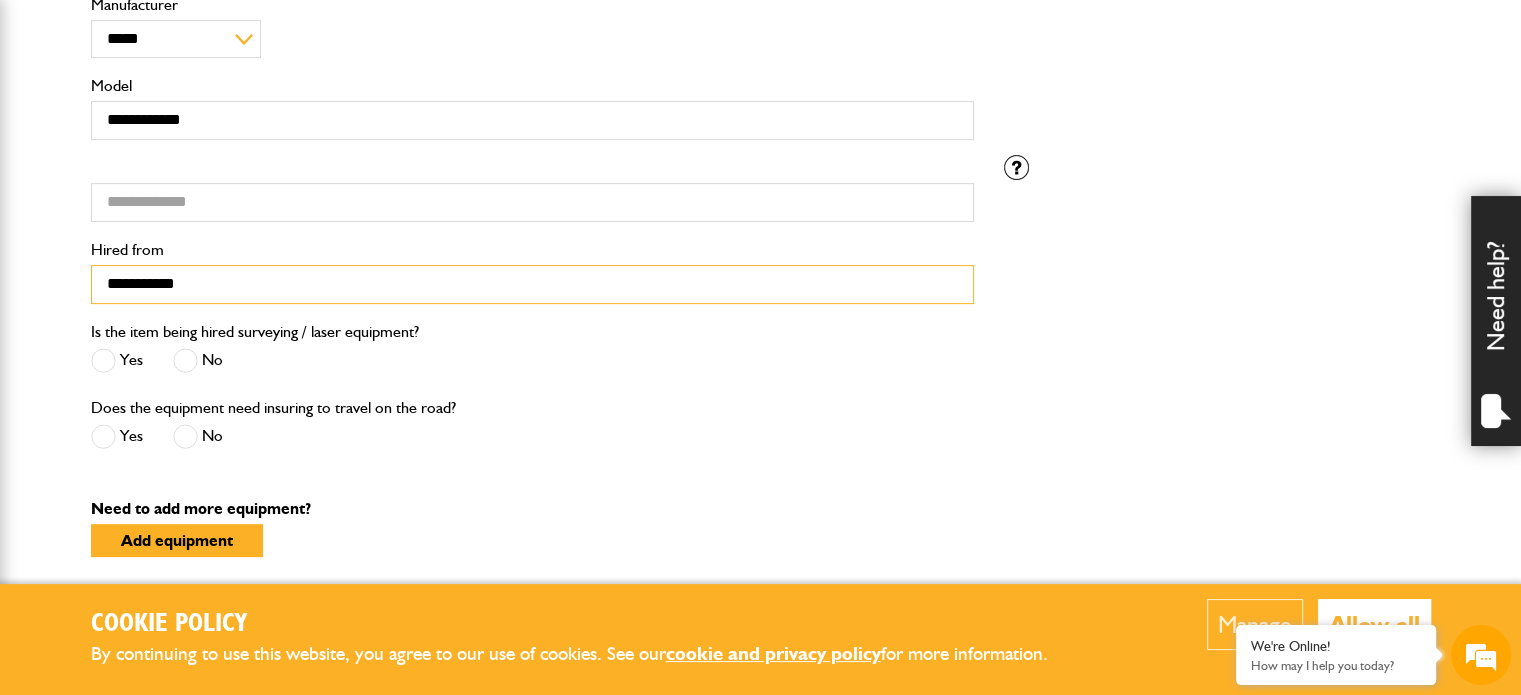 type on "**********" 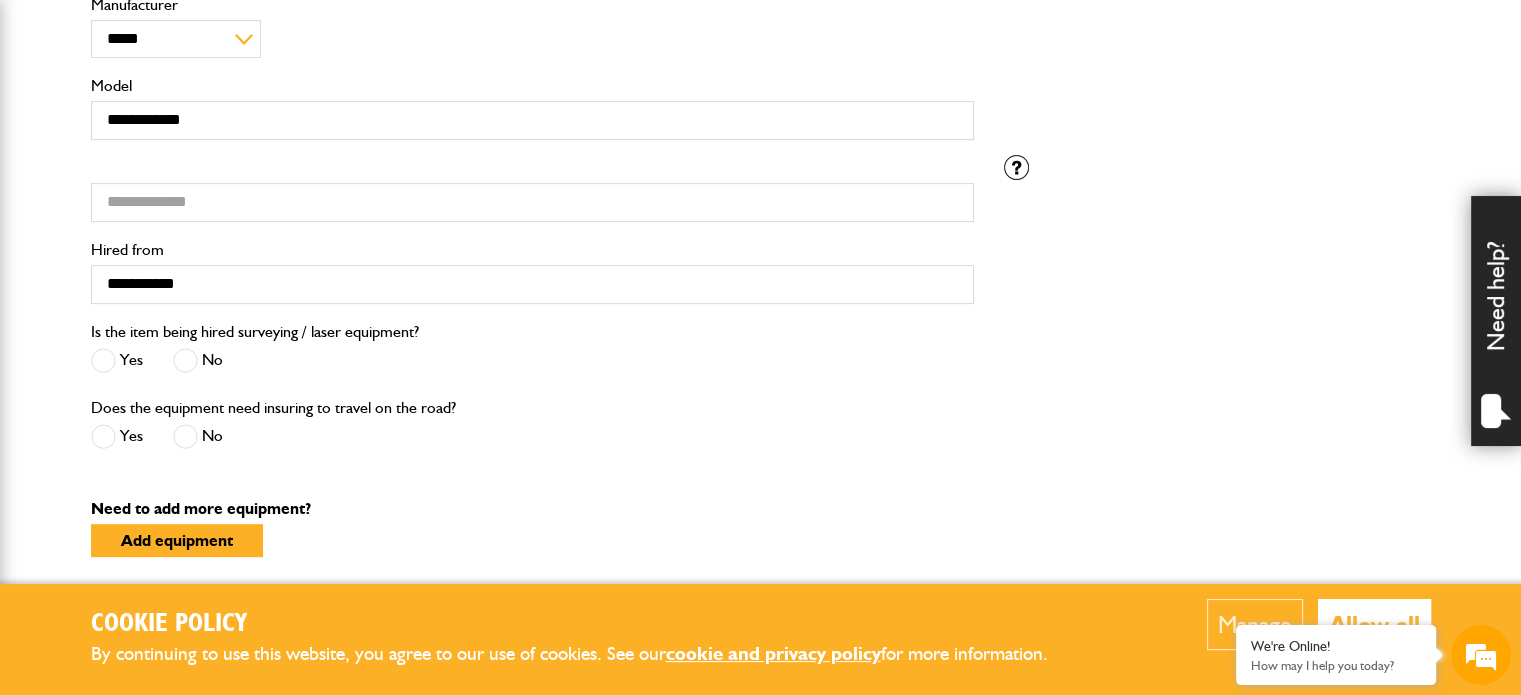 click at bounding box center [185, 360] 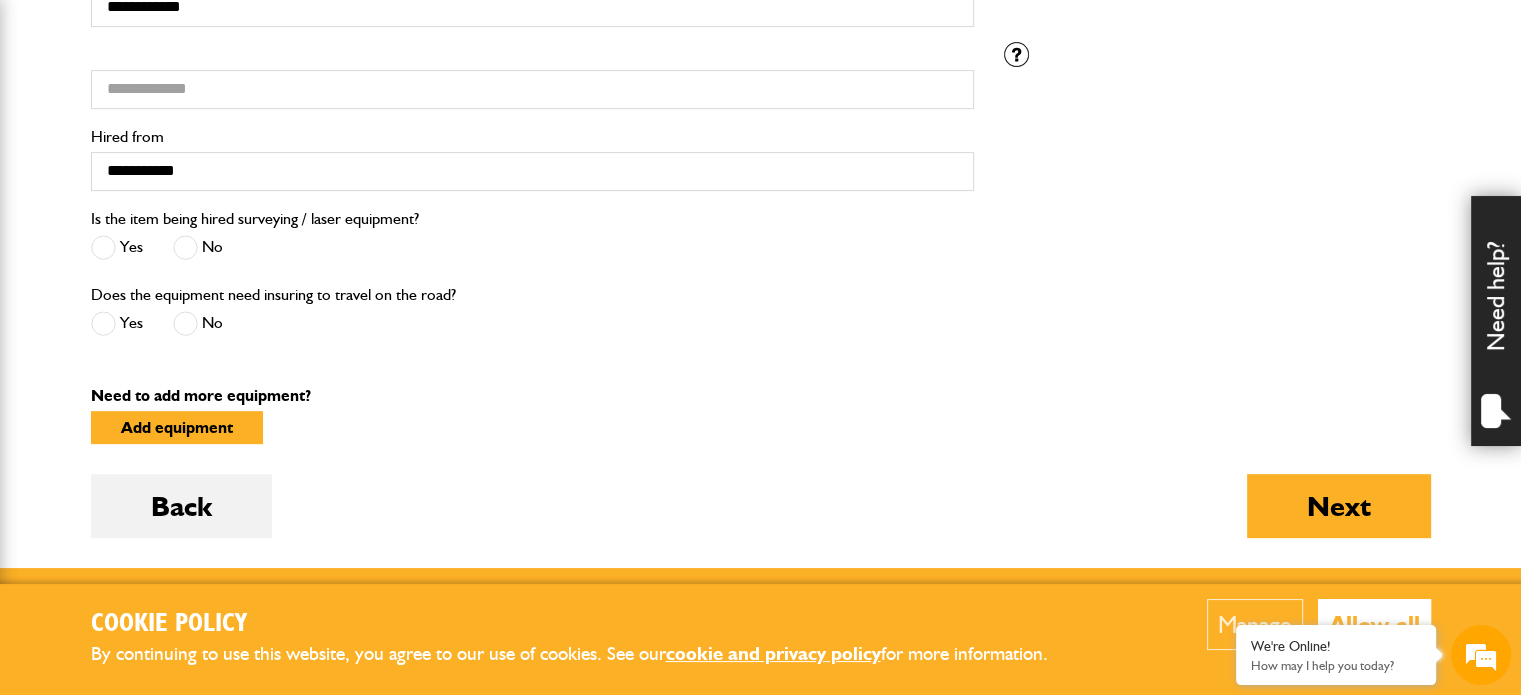 scroll, scrollTop: 803, scrollLeft: 0, axis: vertical 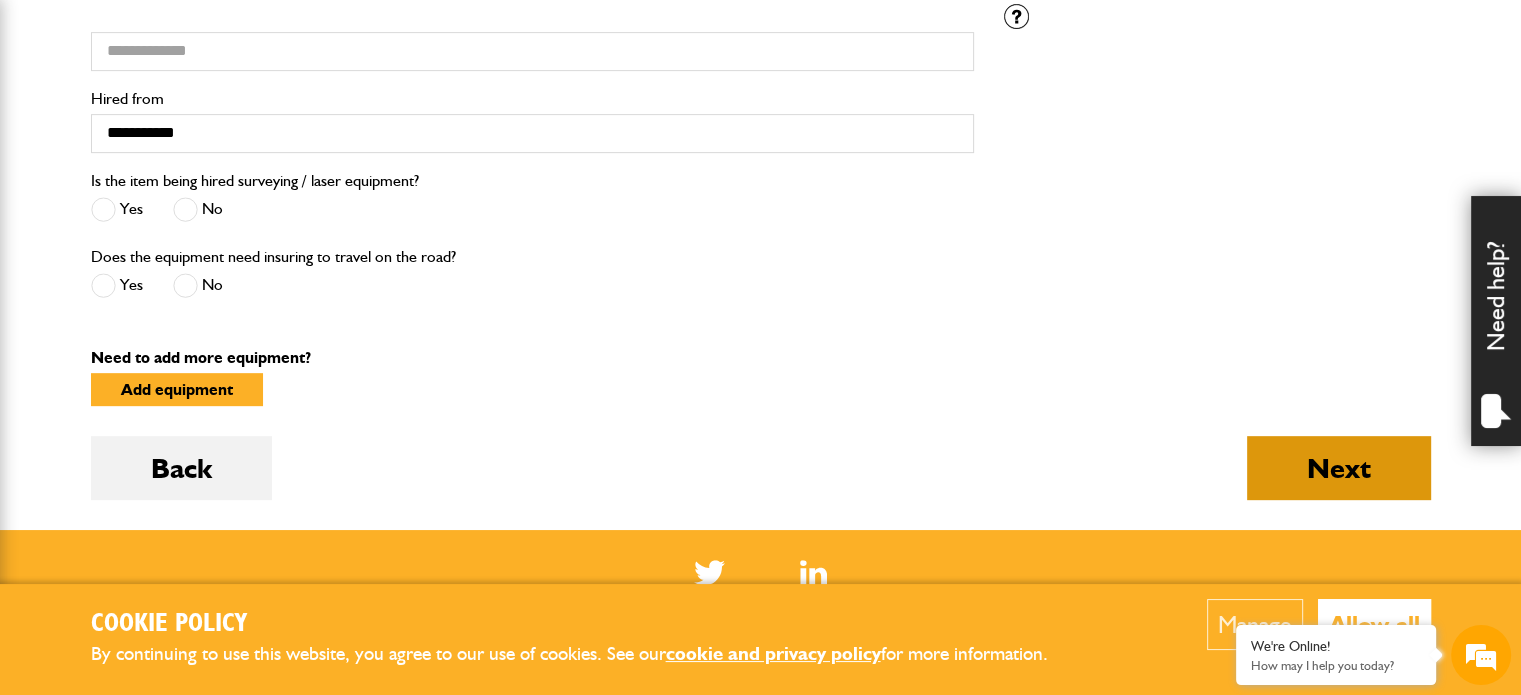 click on "Next" at bounding box center (1339, 468) 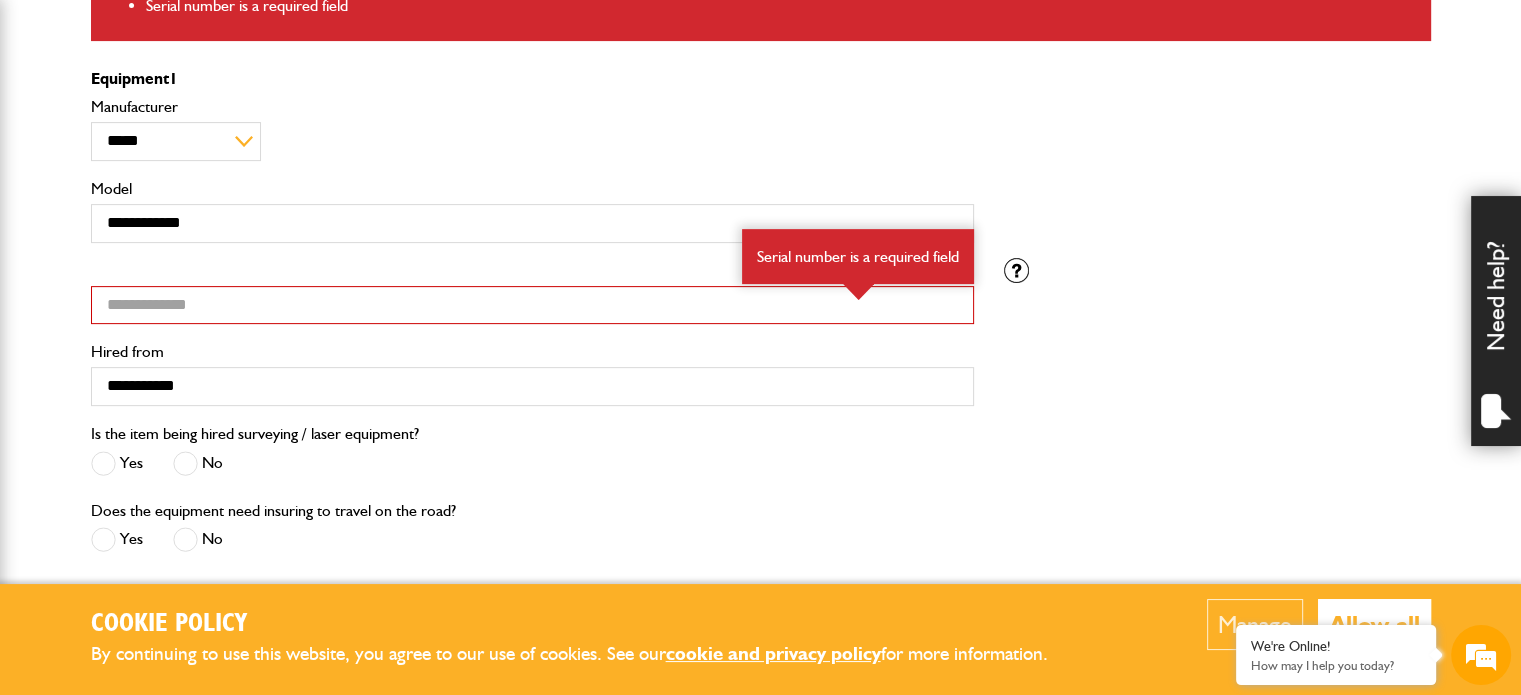 scroll, scrollTop: 652, scrollLeft: 0, axis: vertical 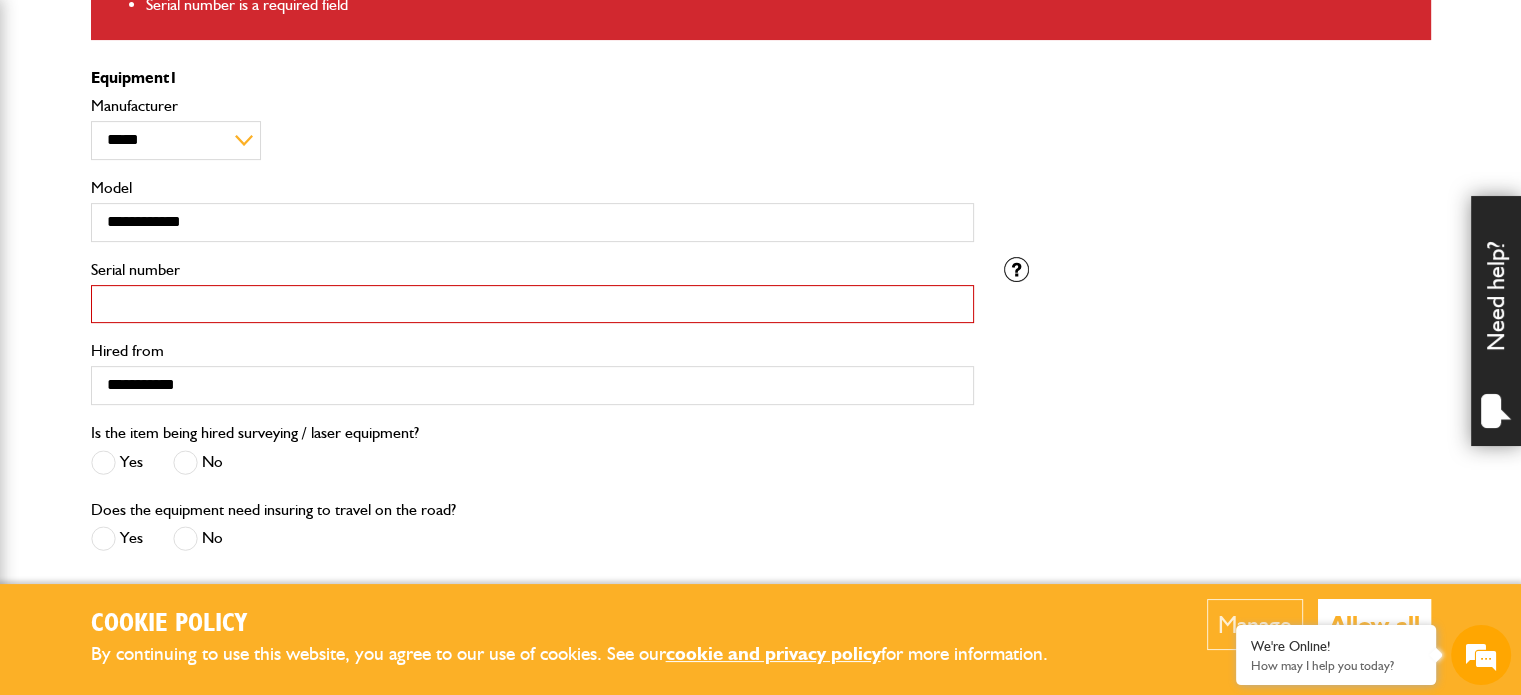 click on "Serial number" at bounding box center [532, 304] 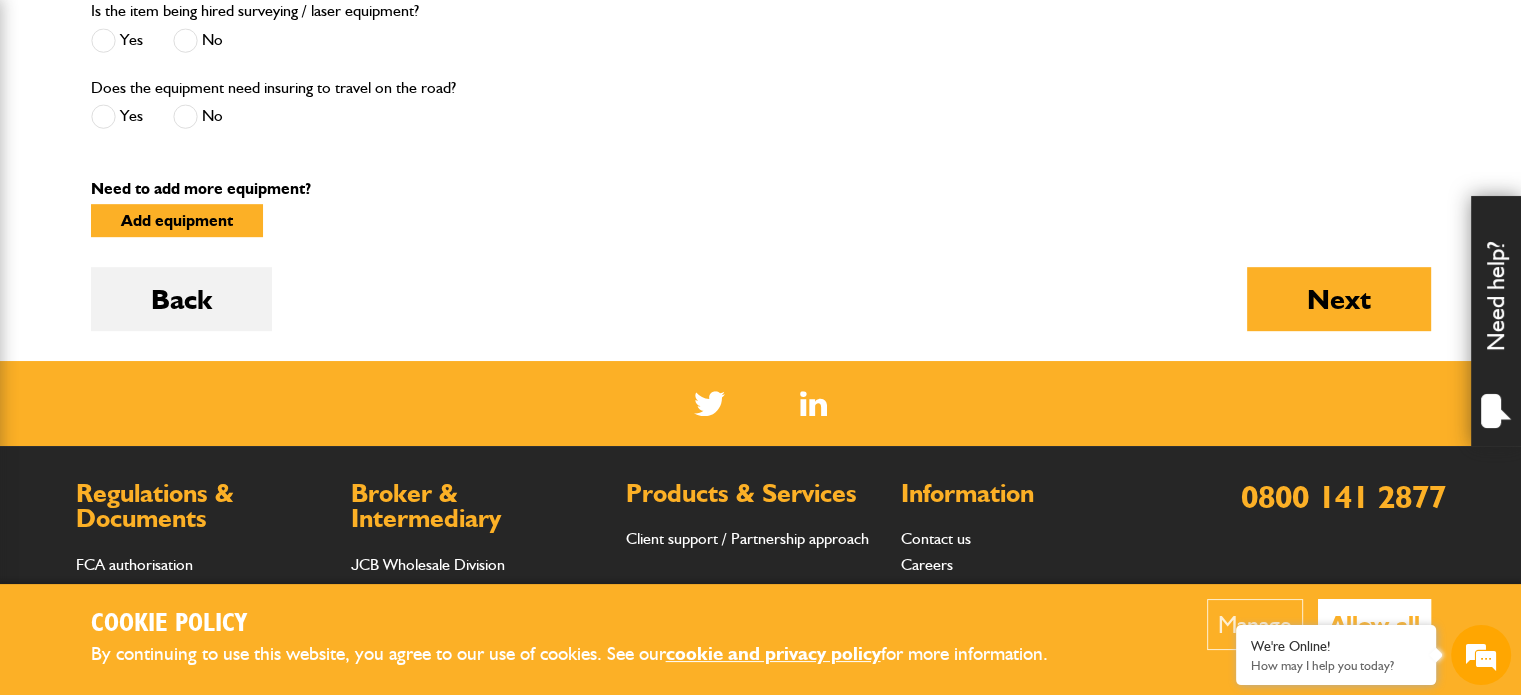 scroll, scrollTop: 1131, scrollLeft: 0, axis: vertical 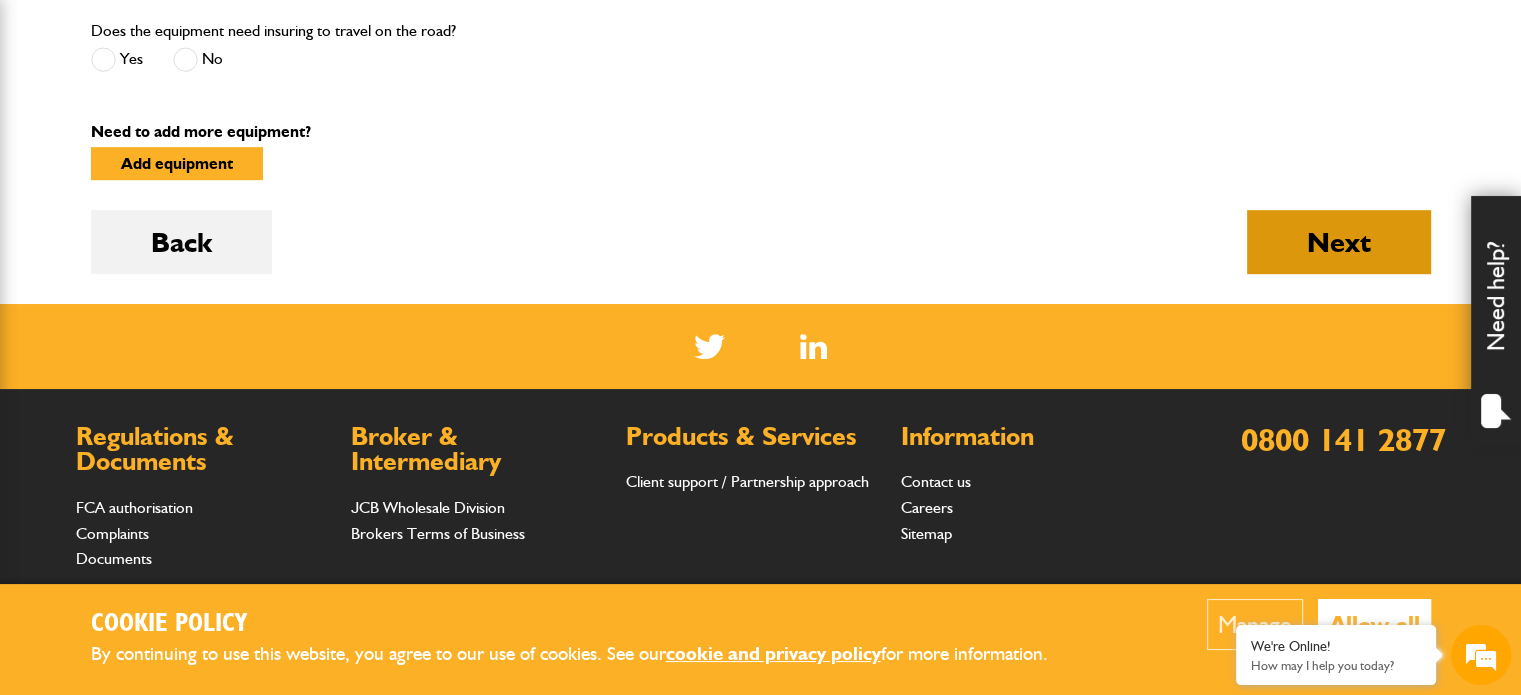 type on "******" 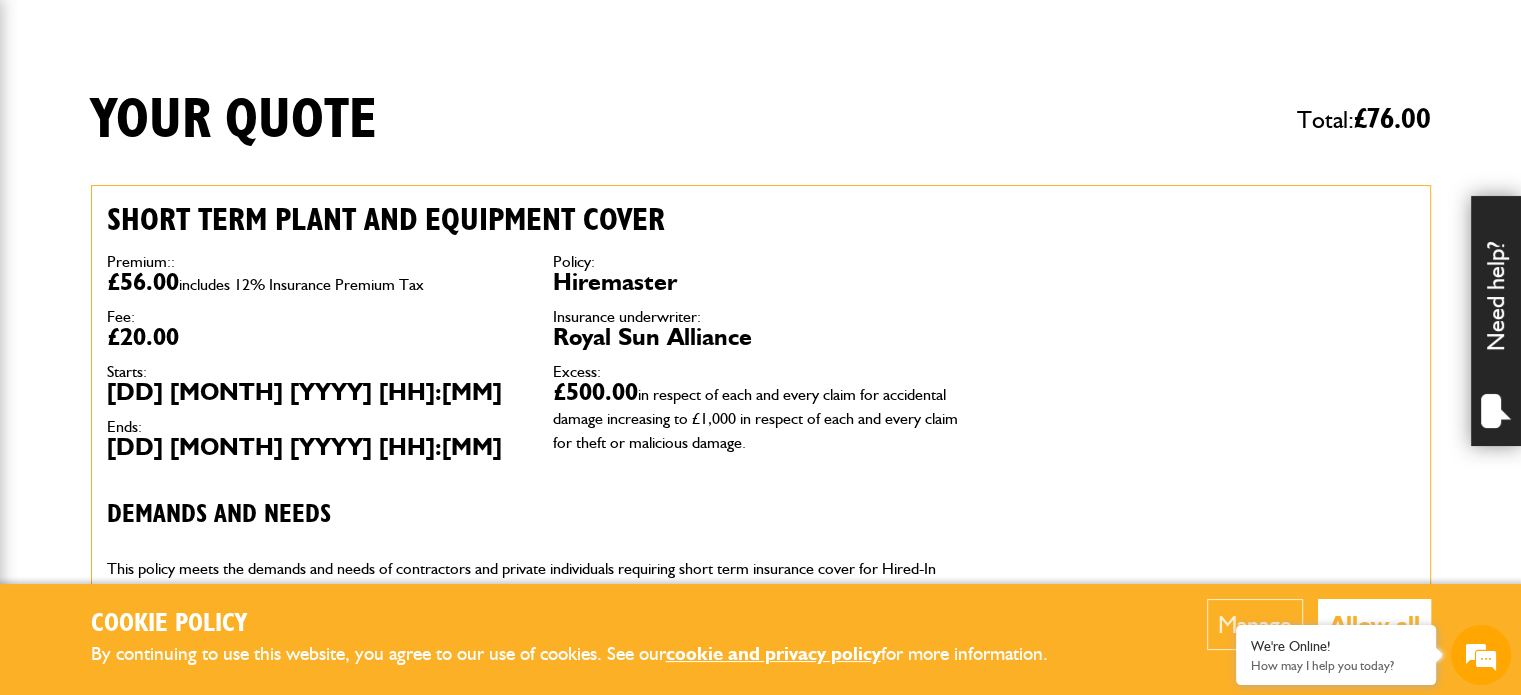 scroll, scrollTop: 504, scrollLeft: 0, axis: vertical 